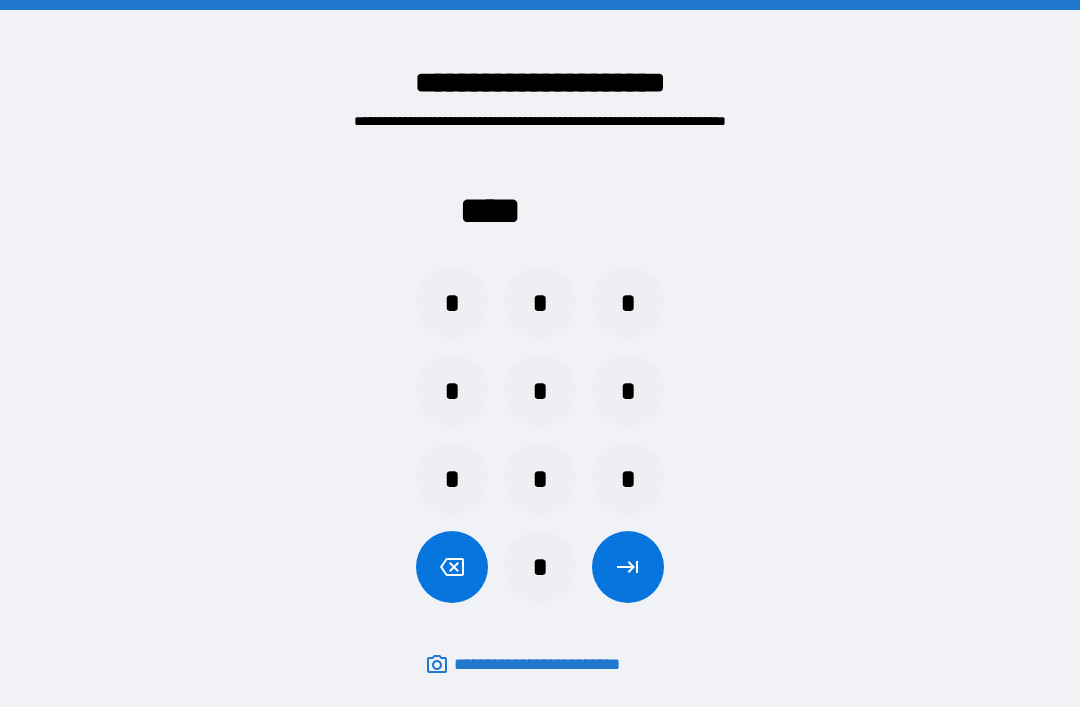 scroll, scrollTop: 64, scrollLeft: 0, axis: vertical 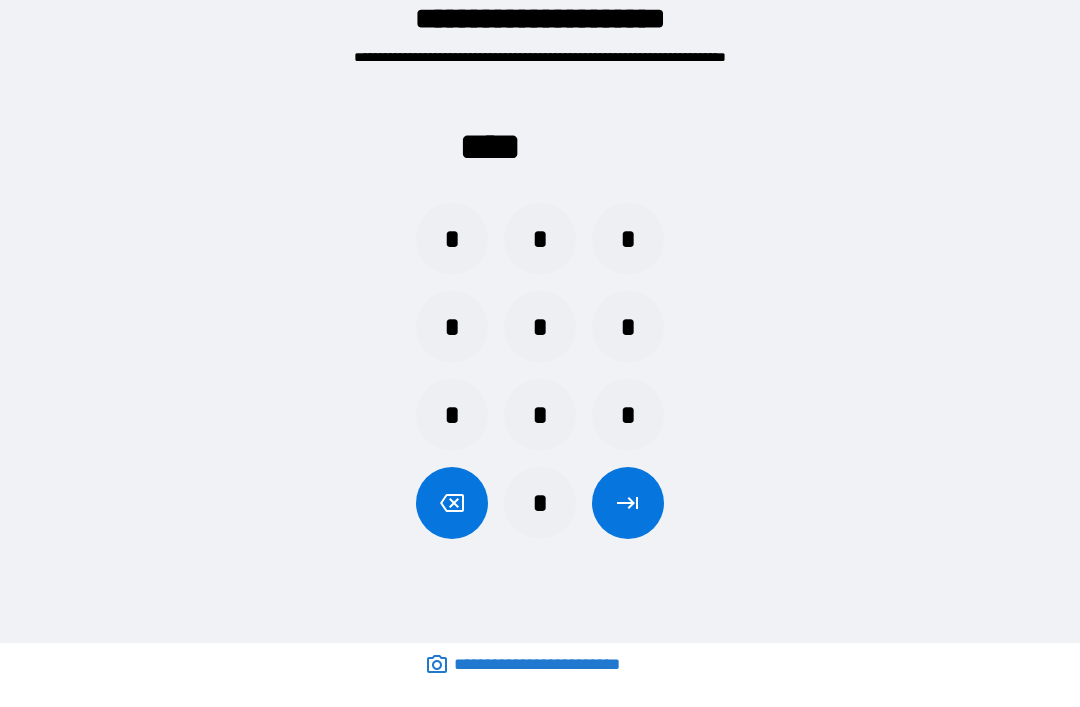 click on "*" at bounding box center [452, 327] 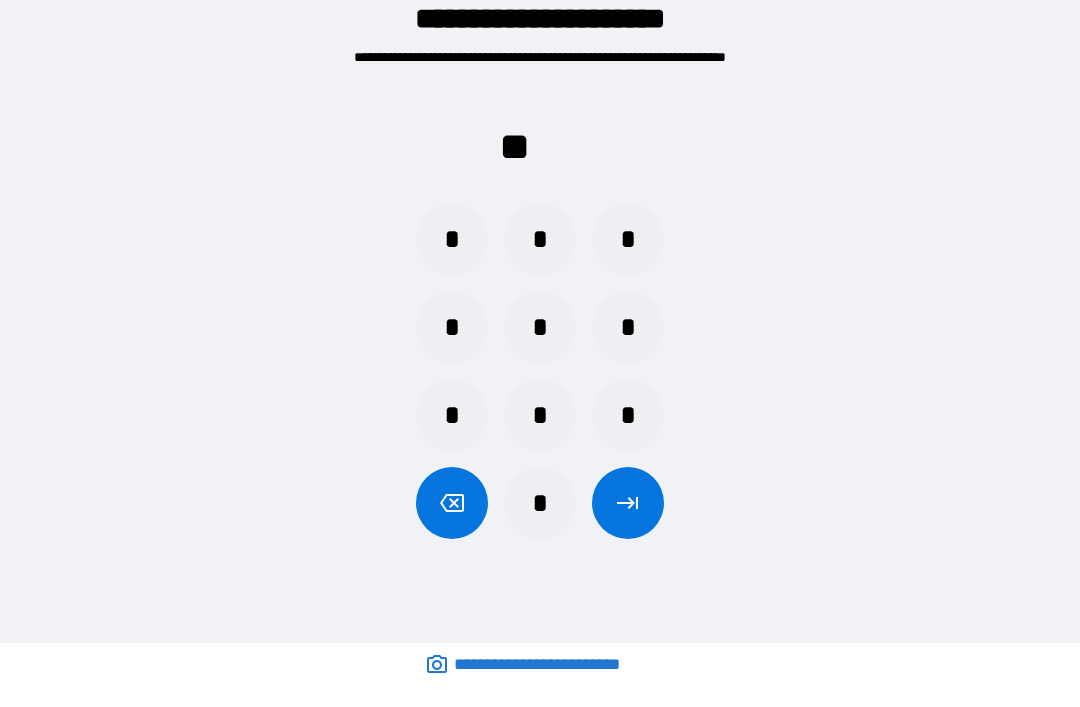click on "*" at bounding box center (540, 327) 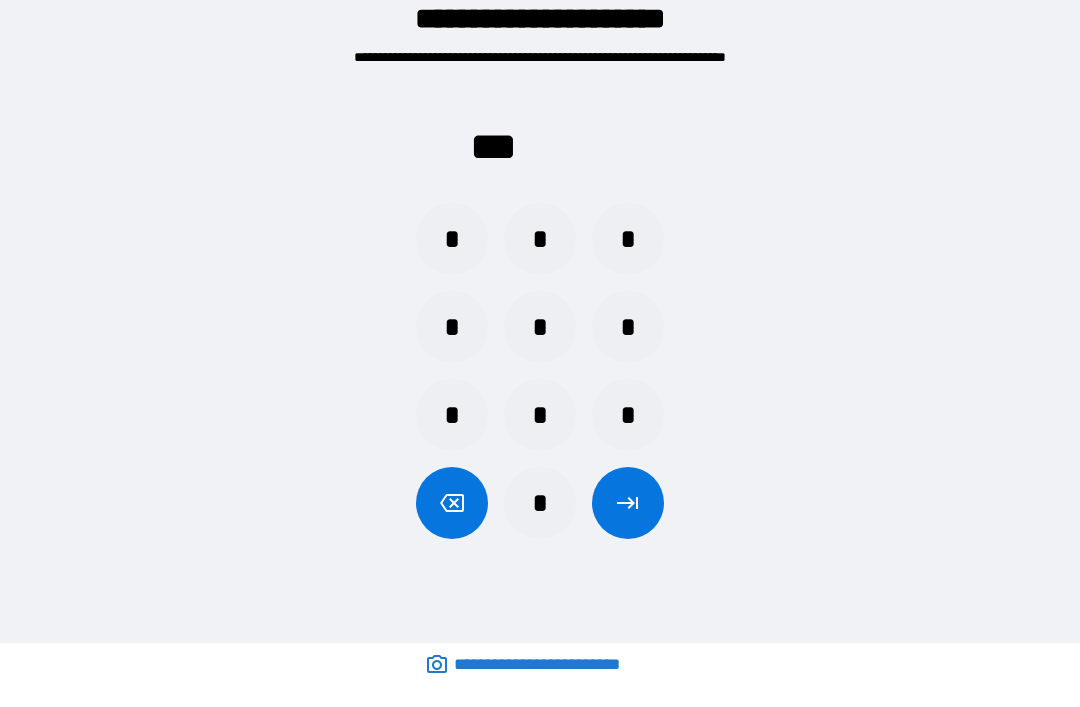 click on "*" at bounding box center [540, 327] 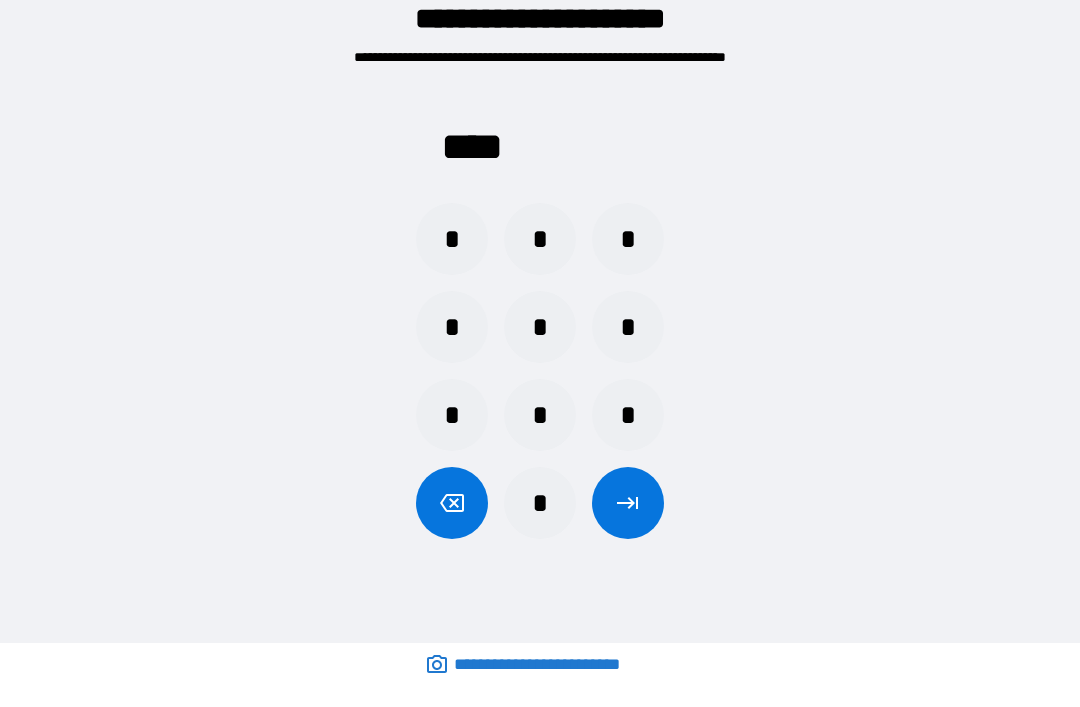 click 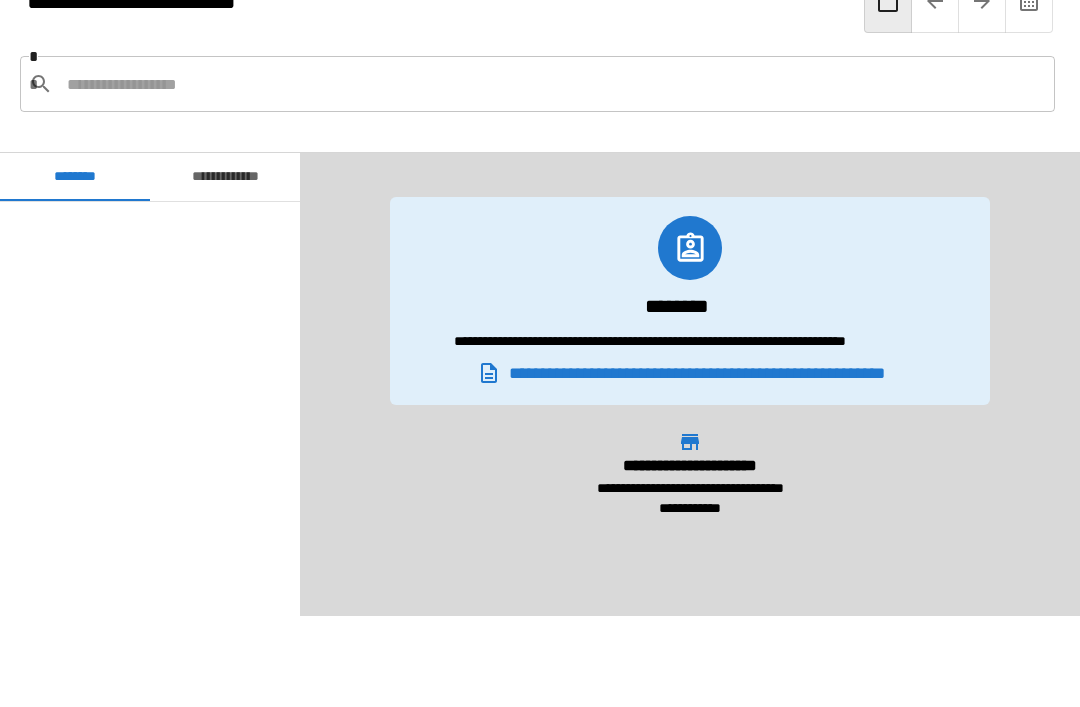 scroll, scrollTop: 1200, scrollLeft: 0, axis: vertical 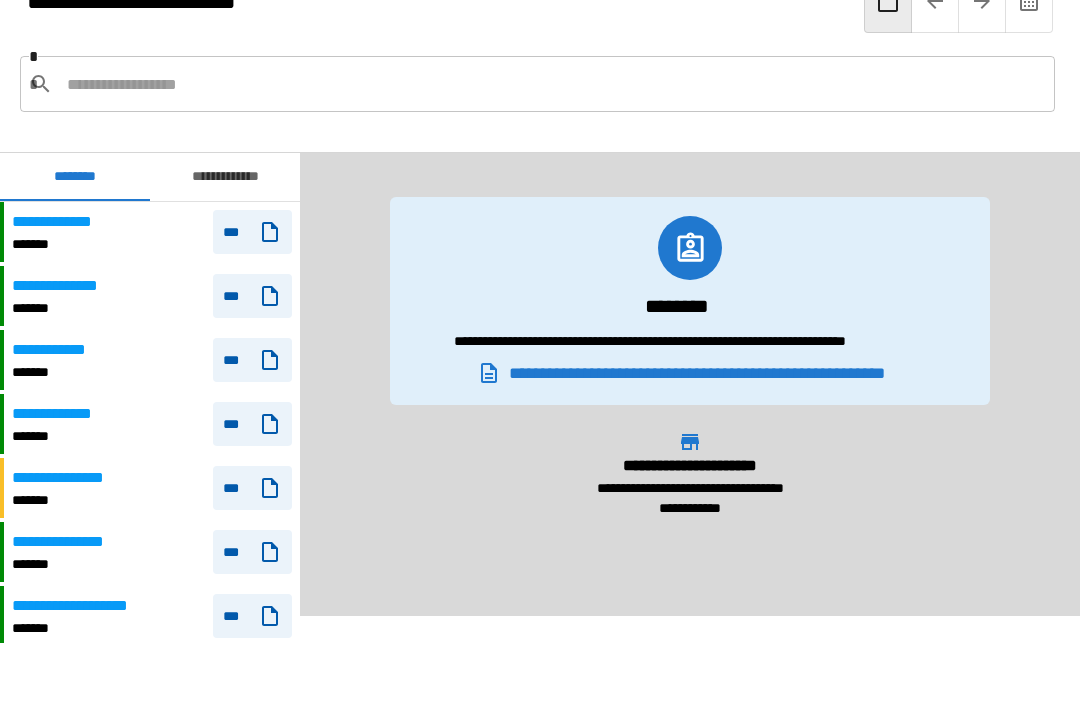 click on "**********" at bounding box center (72, 222) 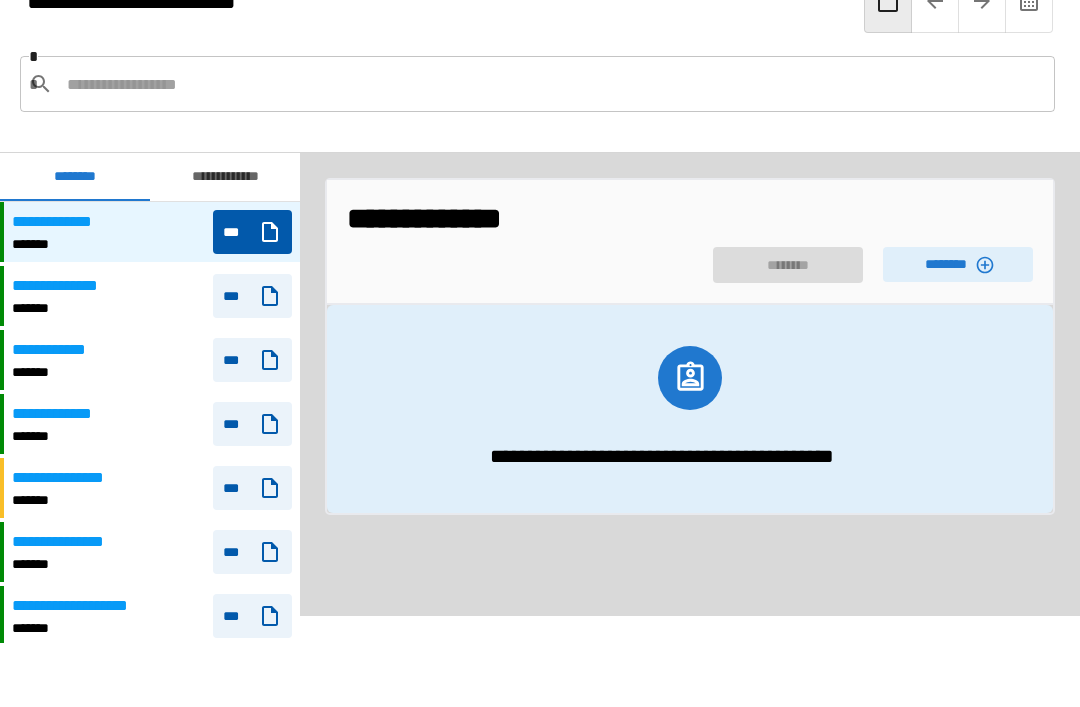 click on "********" at bounding box center (958, 264) 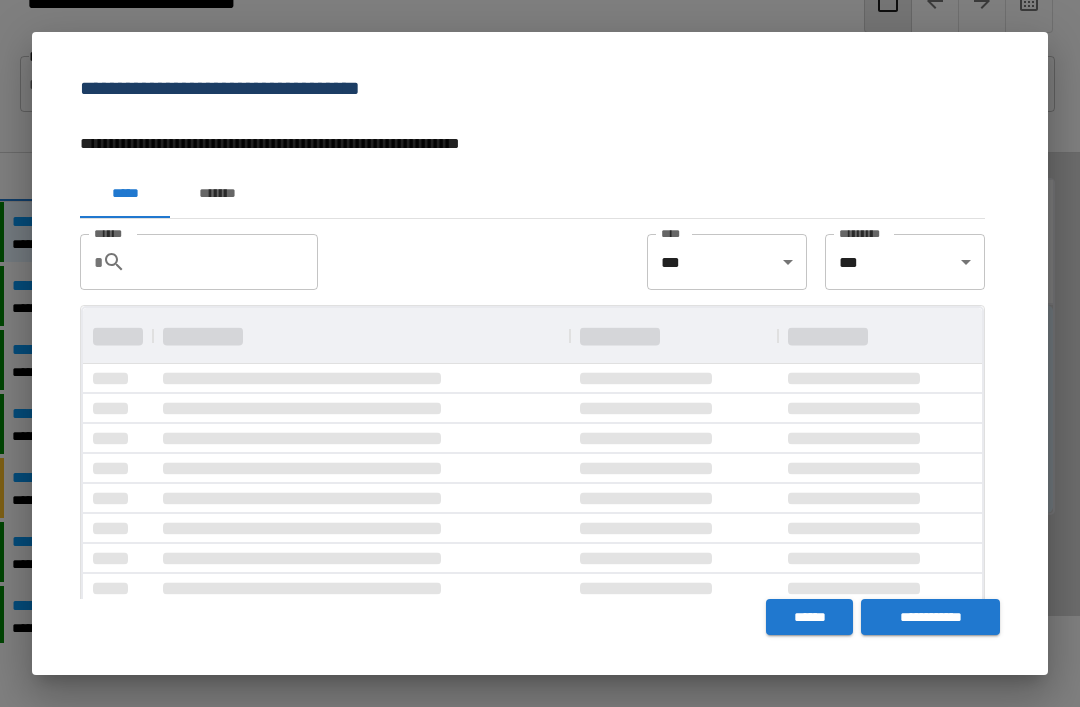 scroll, scrollTop: 0, scrollLeft: 0, axis: both 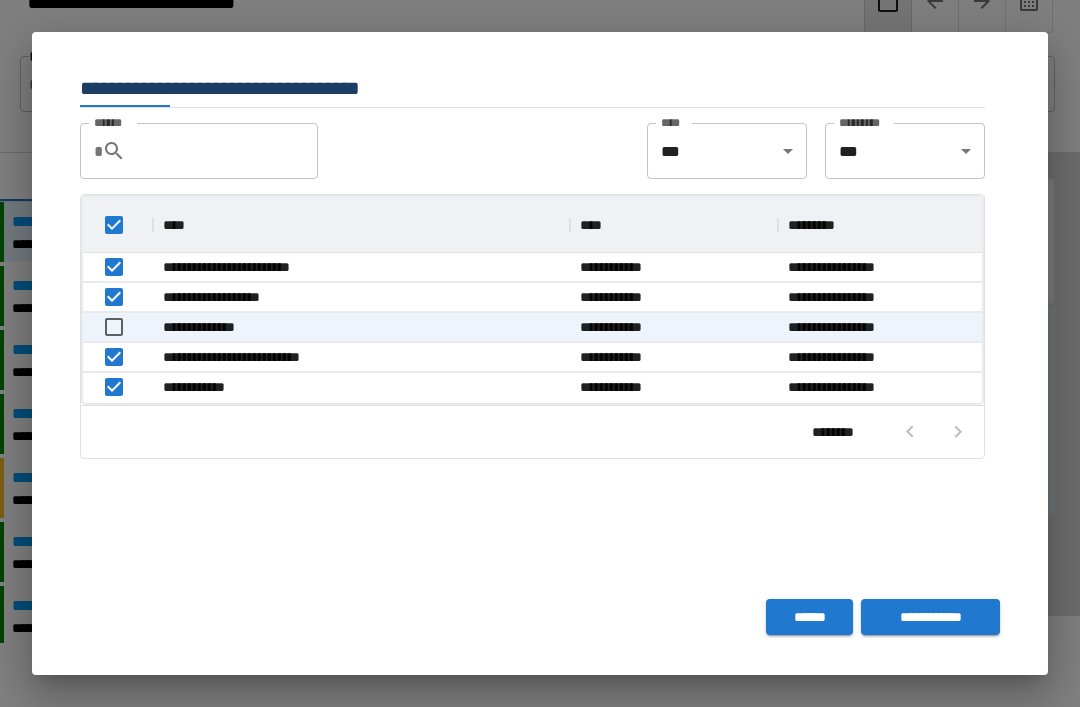 click on "**********" at bounding box center (930, 617) 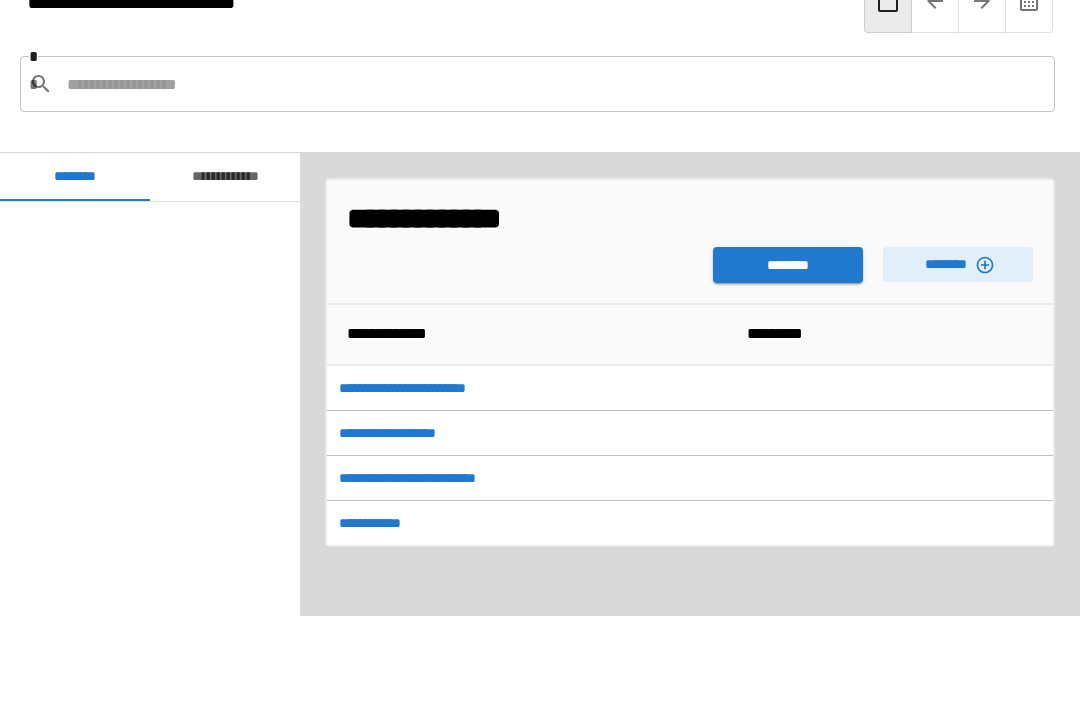 scroll, scrollTop: 1200, scrollLeft: 0, axis: vertical 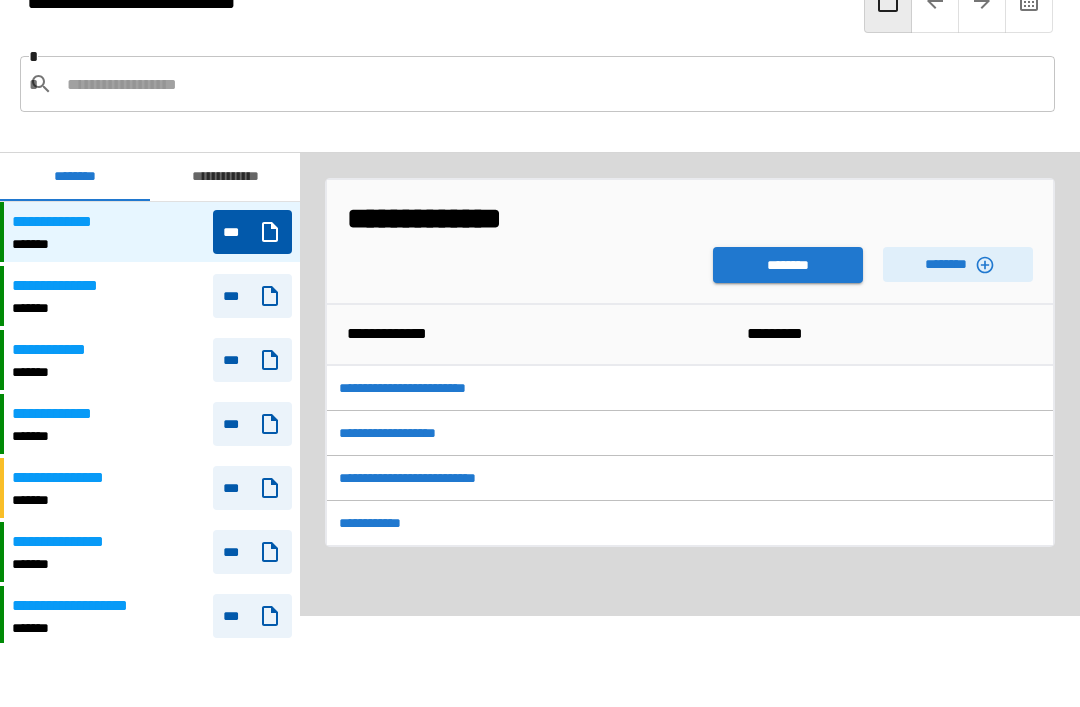 click on "********" at bounding box center (788, 265) 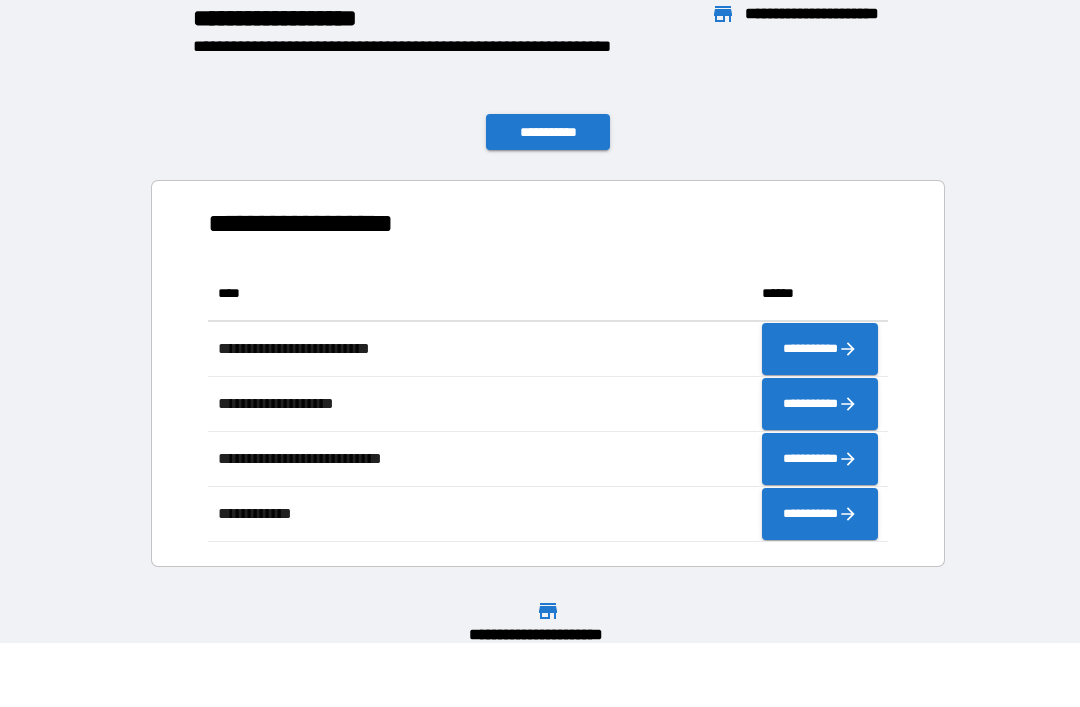scroll, scrollTop: 1, scrollLeft: 1, axis: both 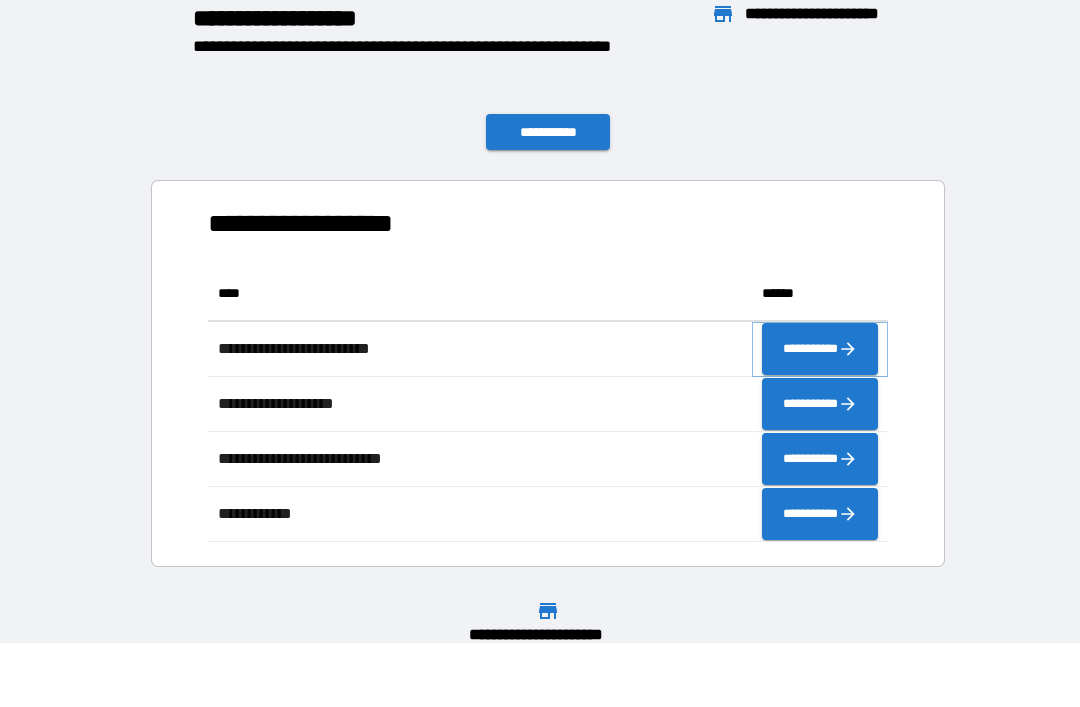 click on "**********" at bounding box center (820, 349) 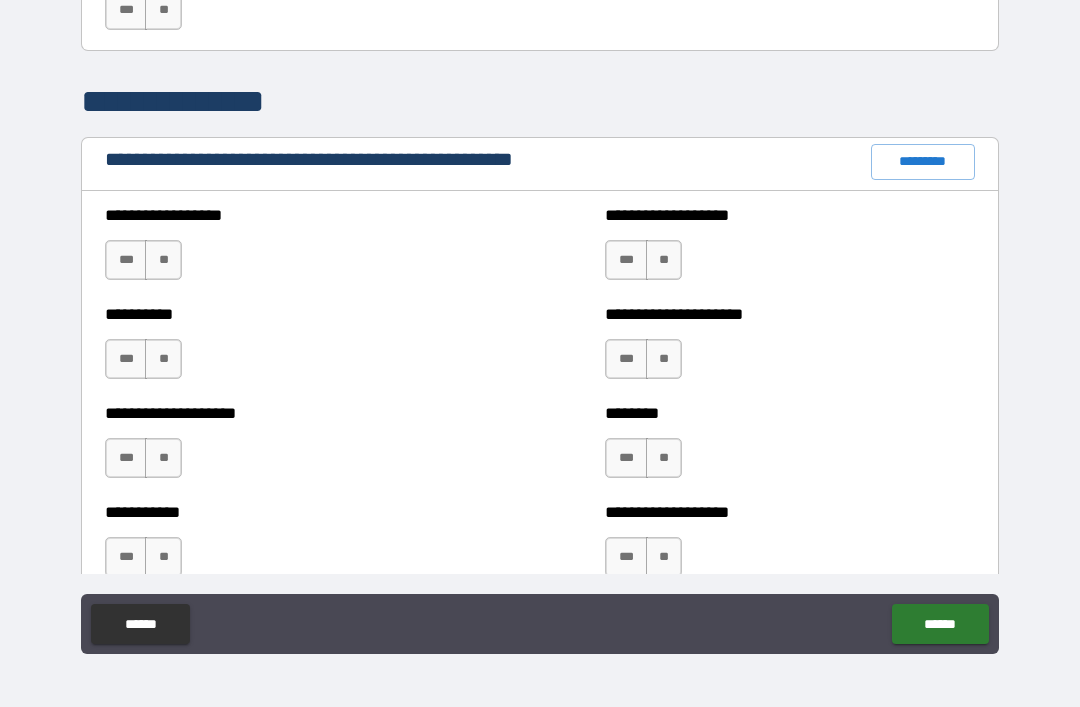 scroll, scrollTop: 2210, scrollLeft: 0, axis: vertical 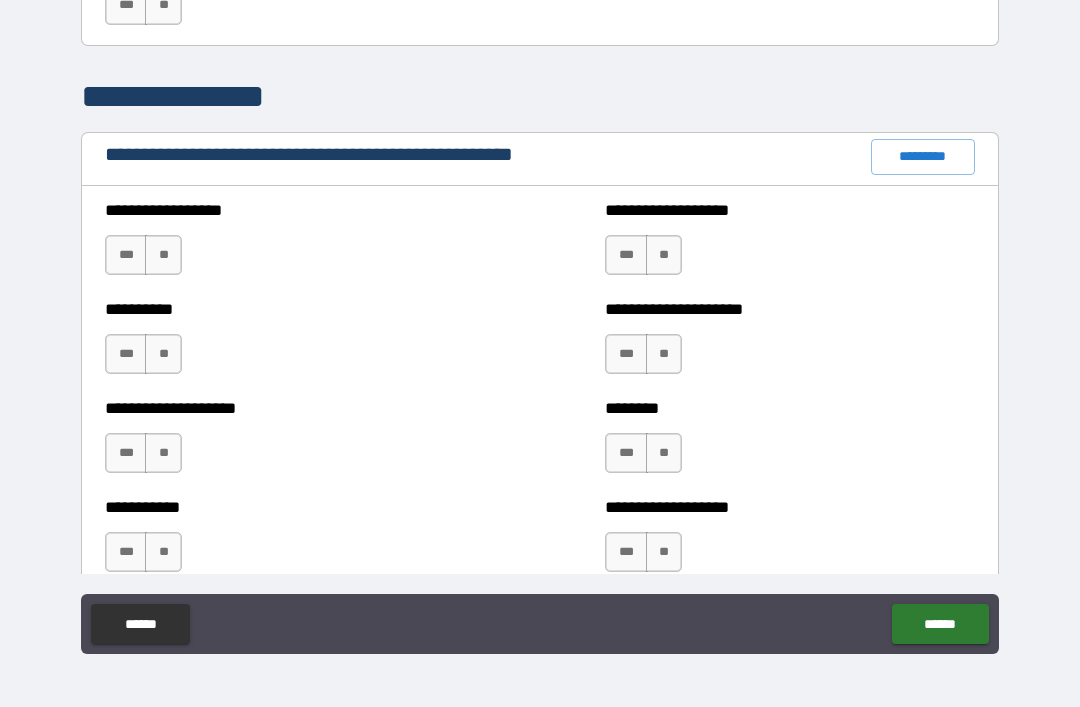 click on "*********" at bounding box center (923, 157) 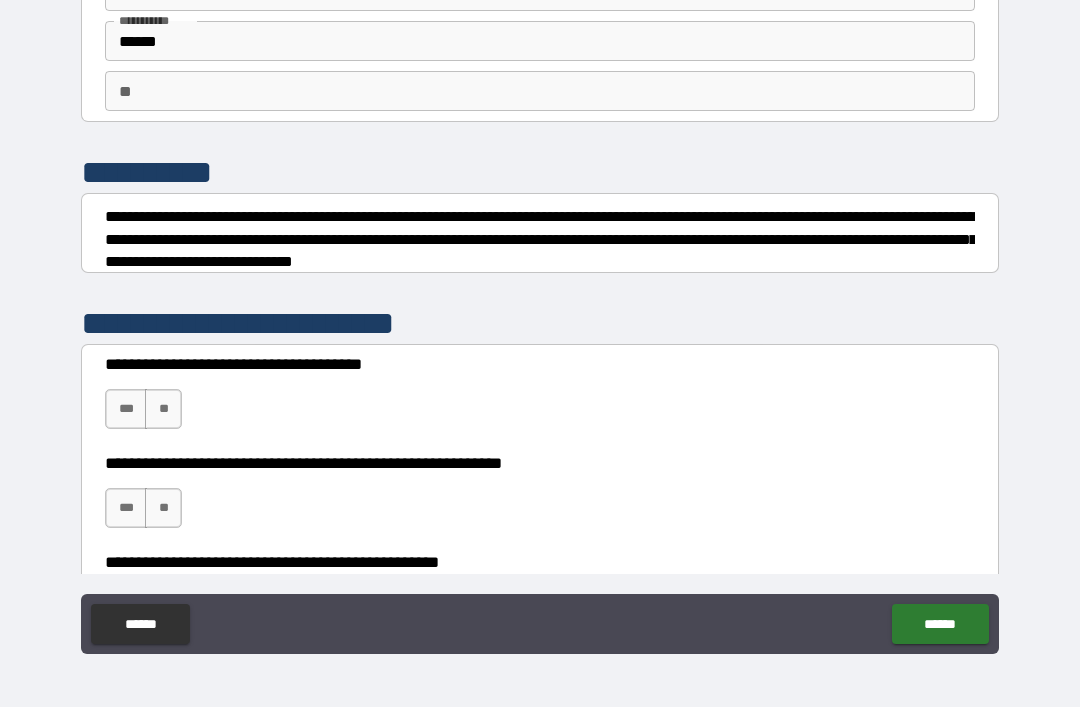 scroll, scrollTop: 98, scrollLeft: 0, axis: vertical 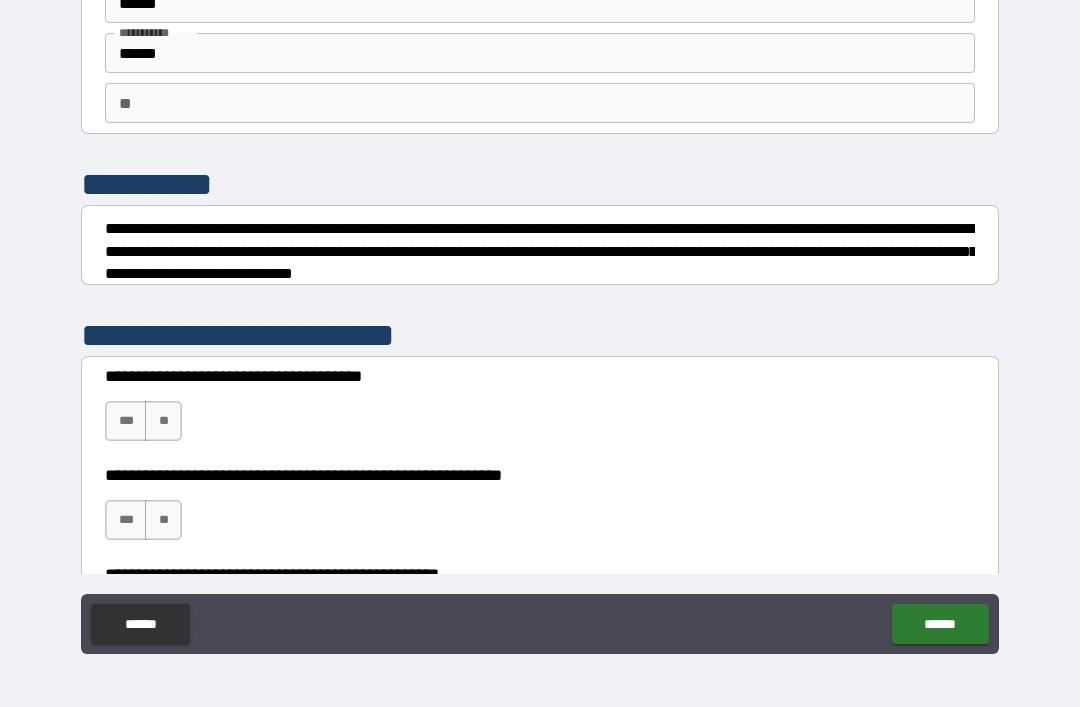 click on "***" at bounding box center (126, 421) 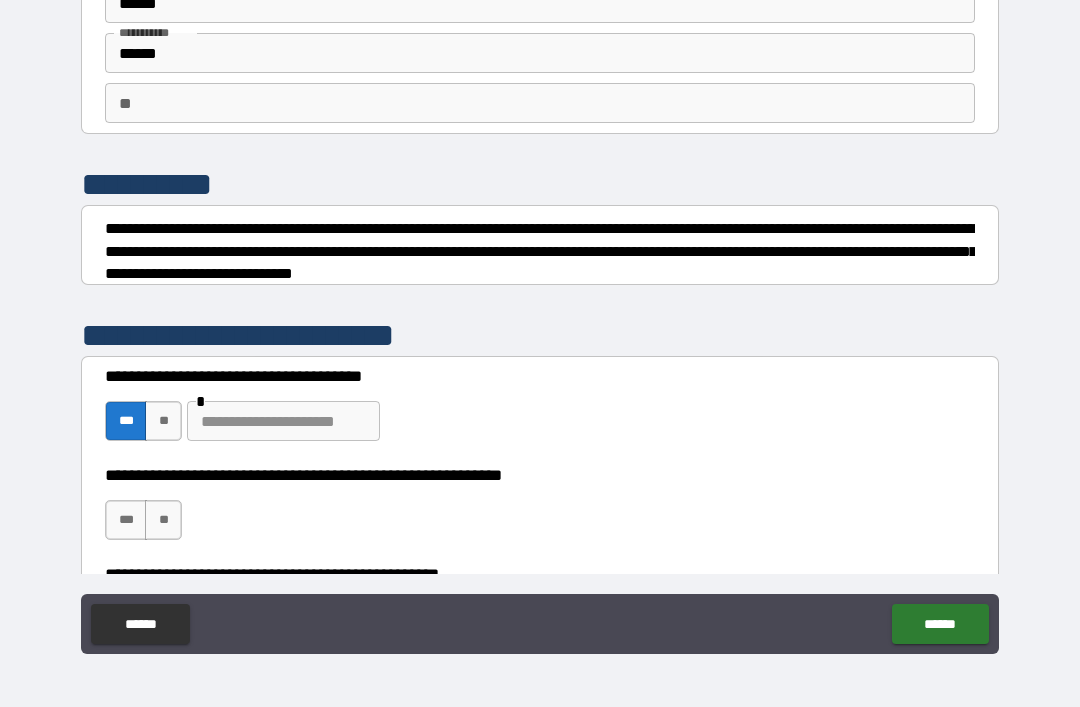 click at bounding box center [283, 421] 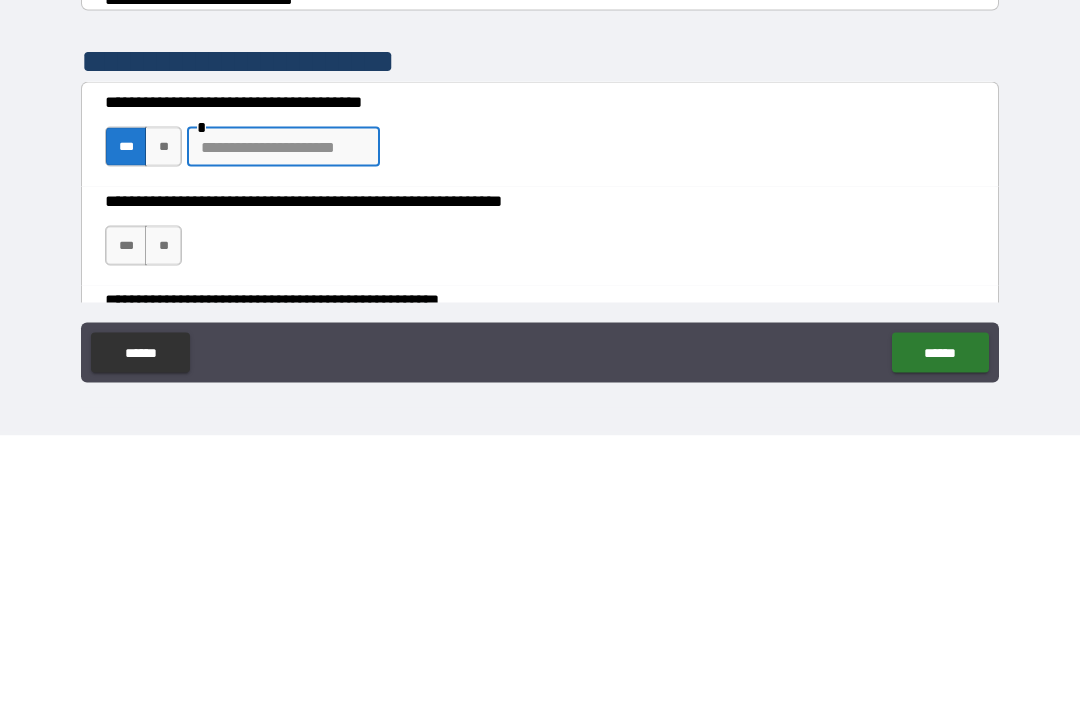 scroll, scrollTop: 100, scrollLeft: 0, axis: vertical 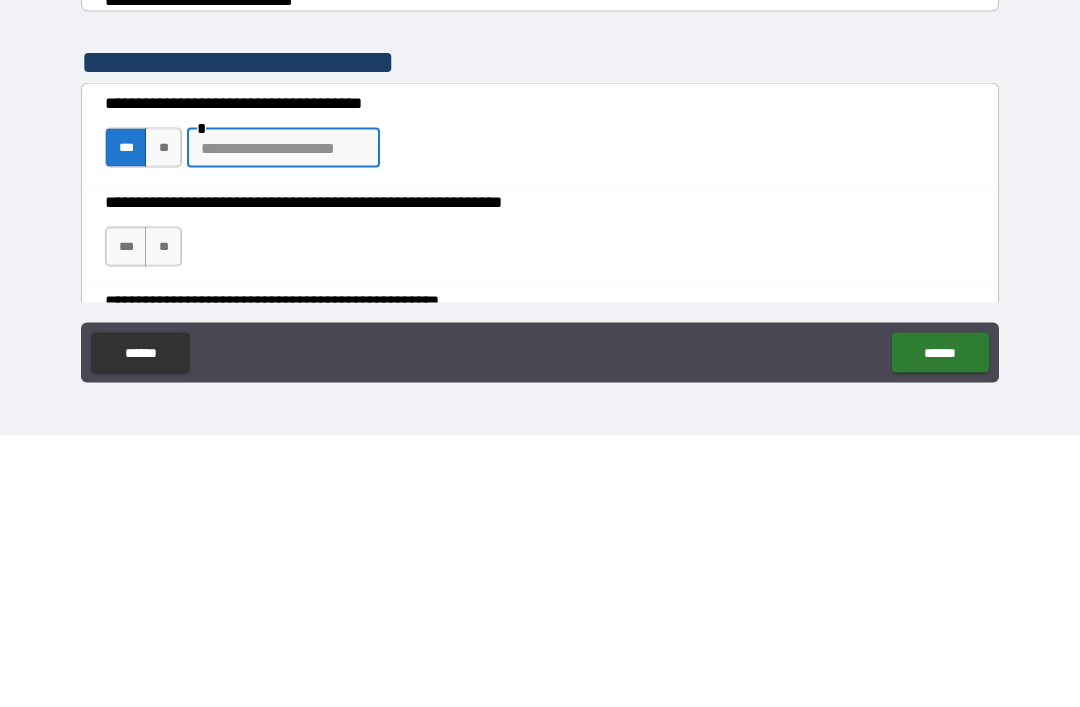 click on "**********" at bounding box center [540, 473] 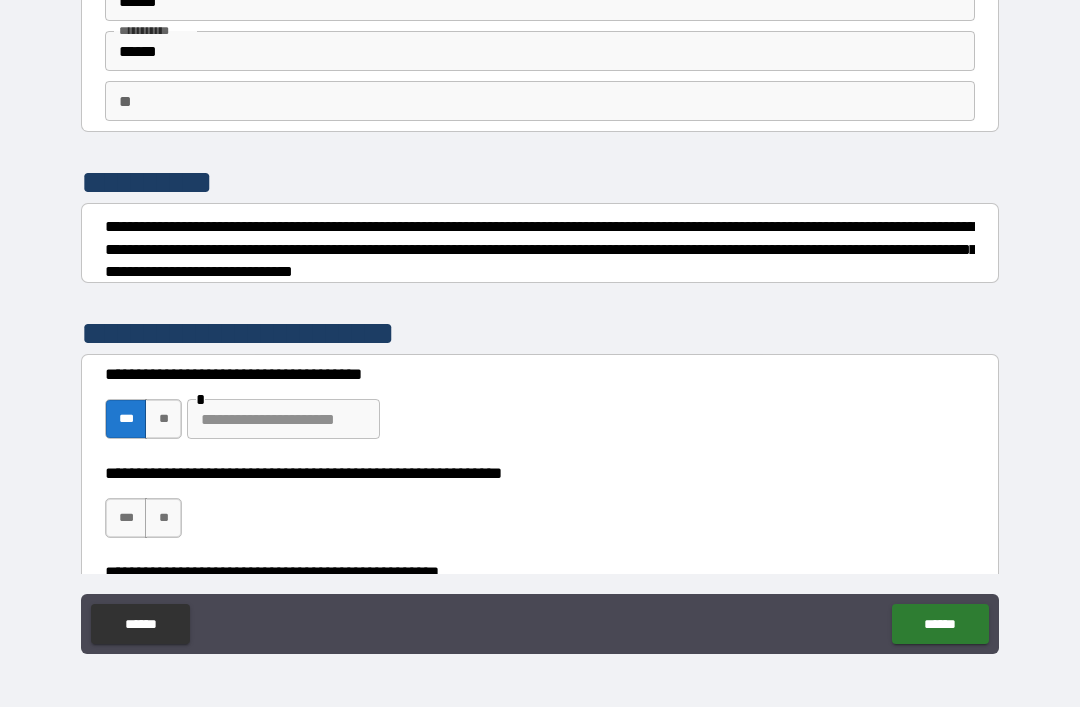 click at bounding box center (283, 419) 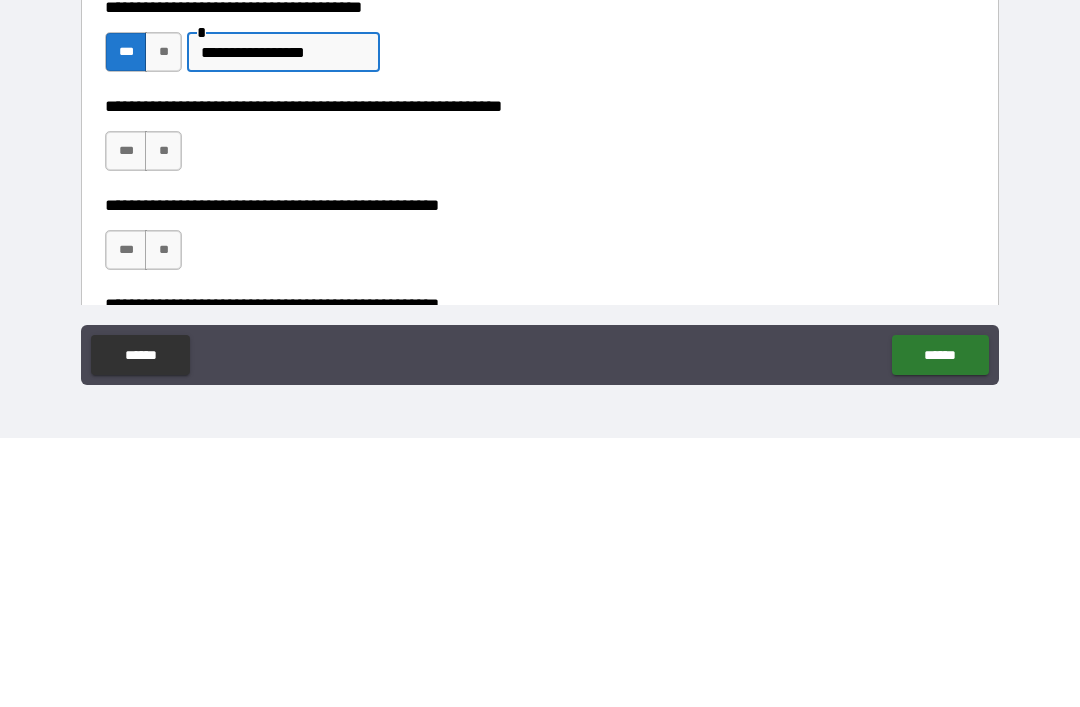 scroll, scrollTop: 202, scrollLeft: 0, axis: vertical 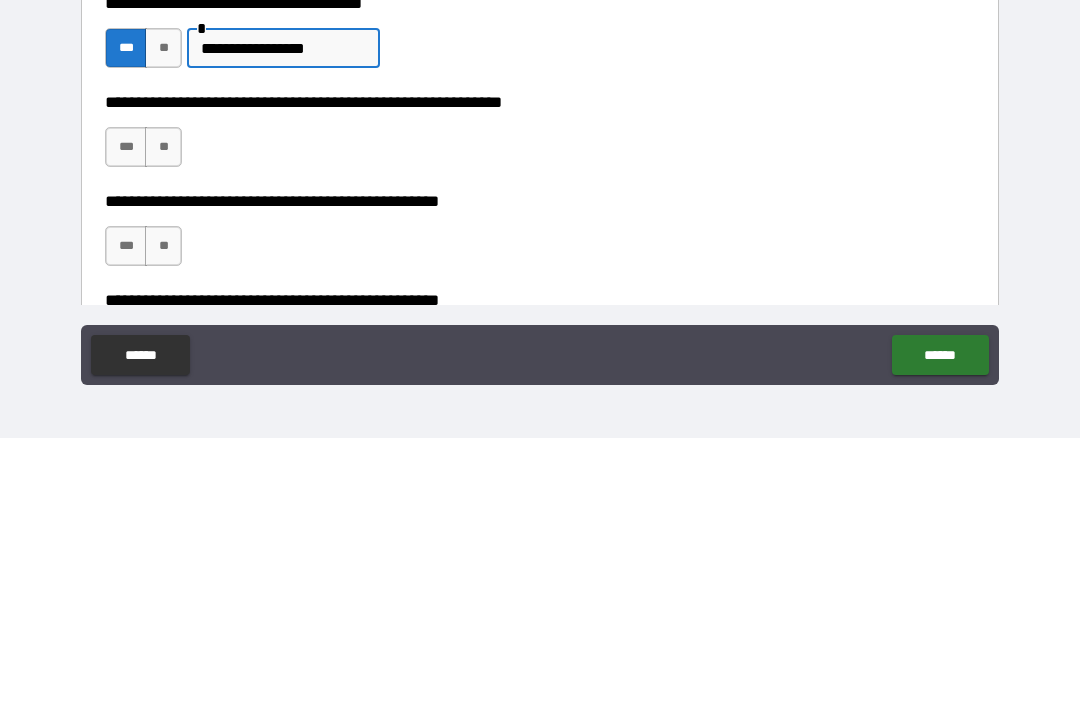 type on "**********" 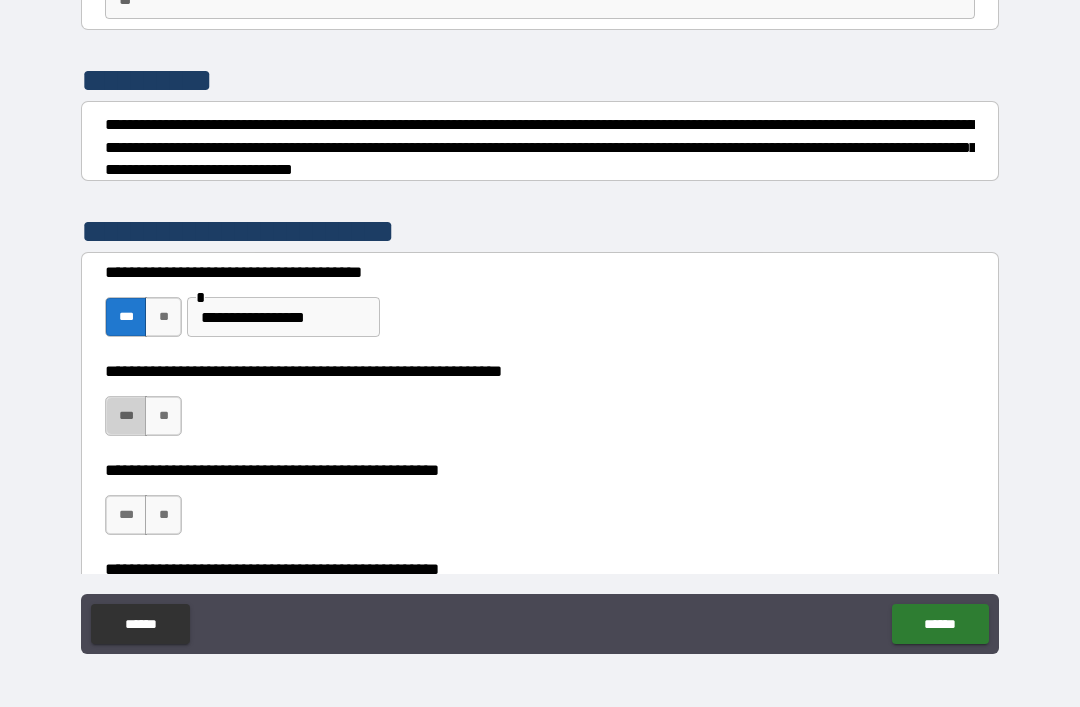 click on "***" at bounding box center (126, 416) 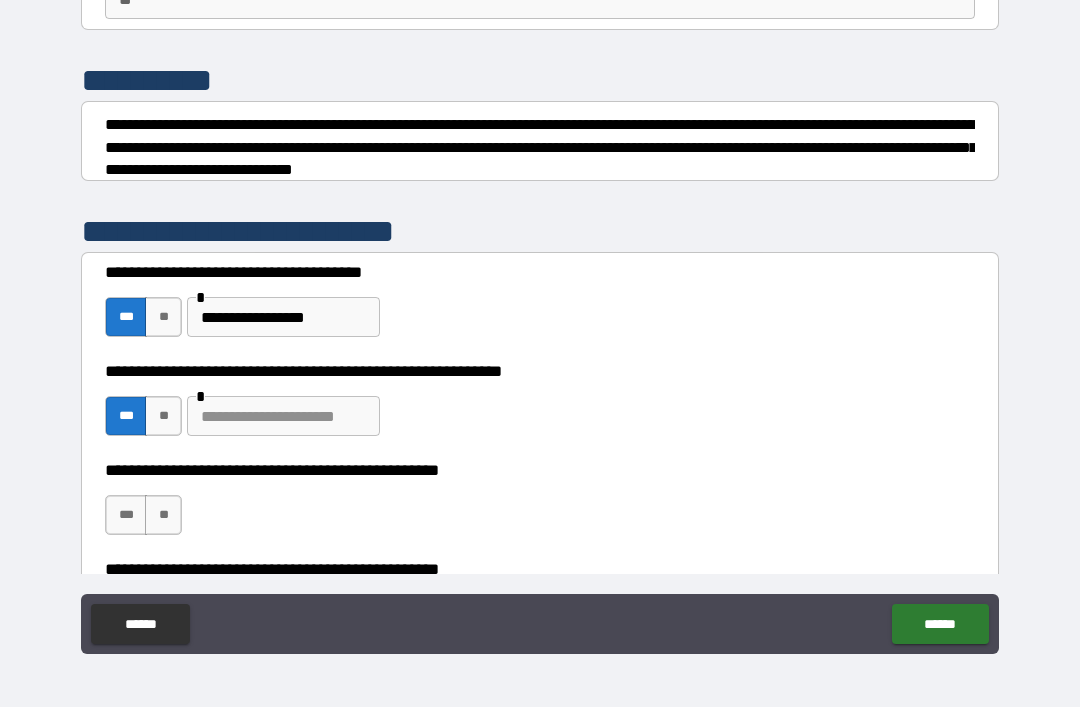 click at bounding box center (283, 416) 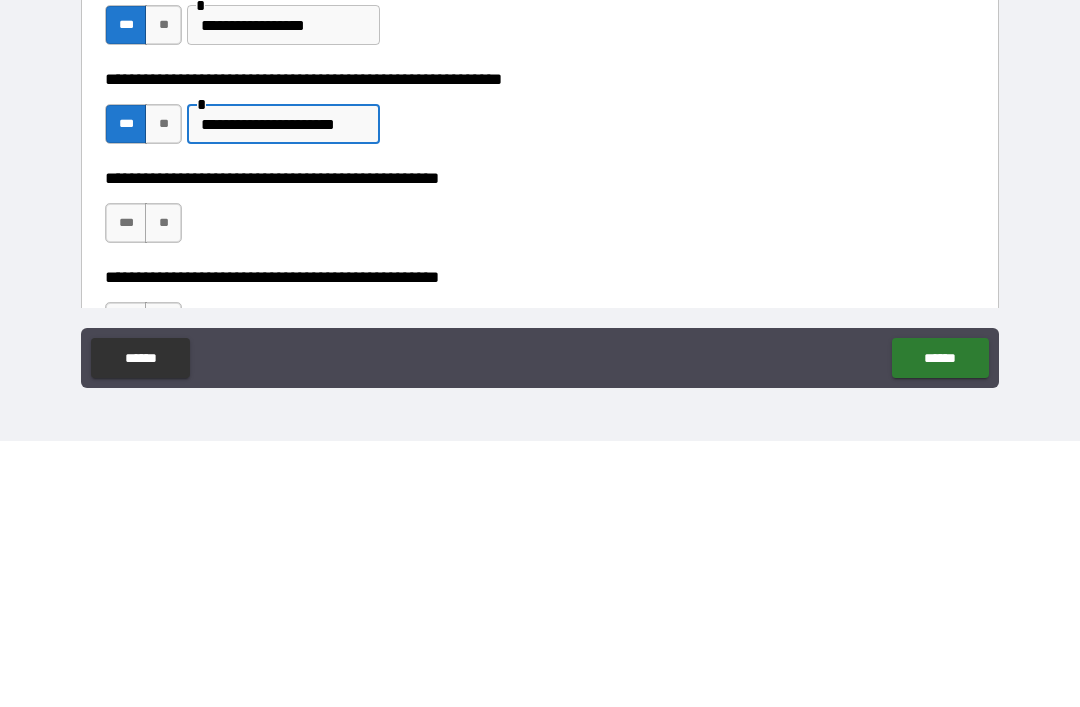scroll, scrollTop: 231, scrollLeft: 0, axis: vertical 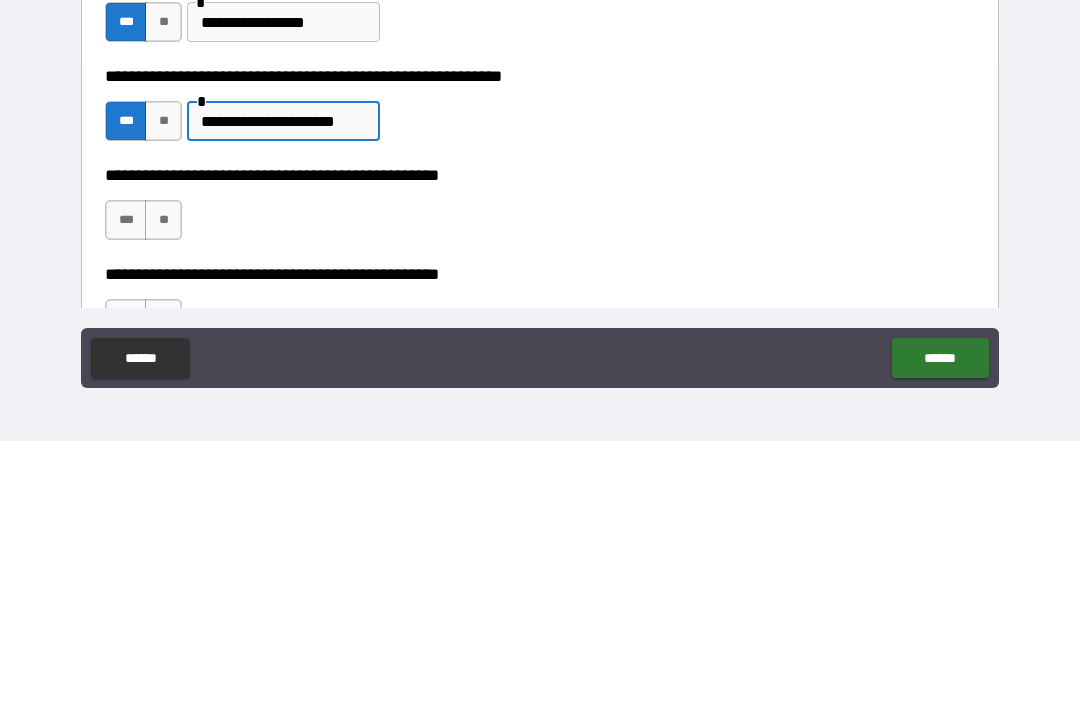type on "**********" 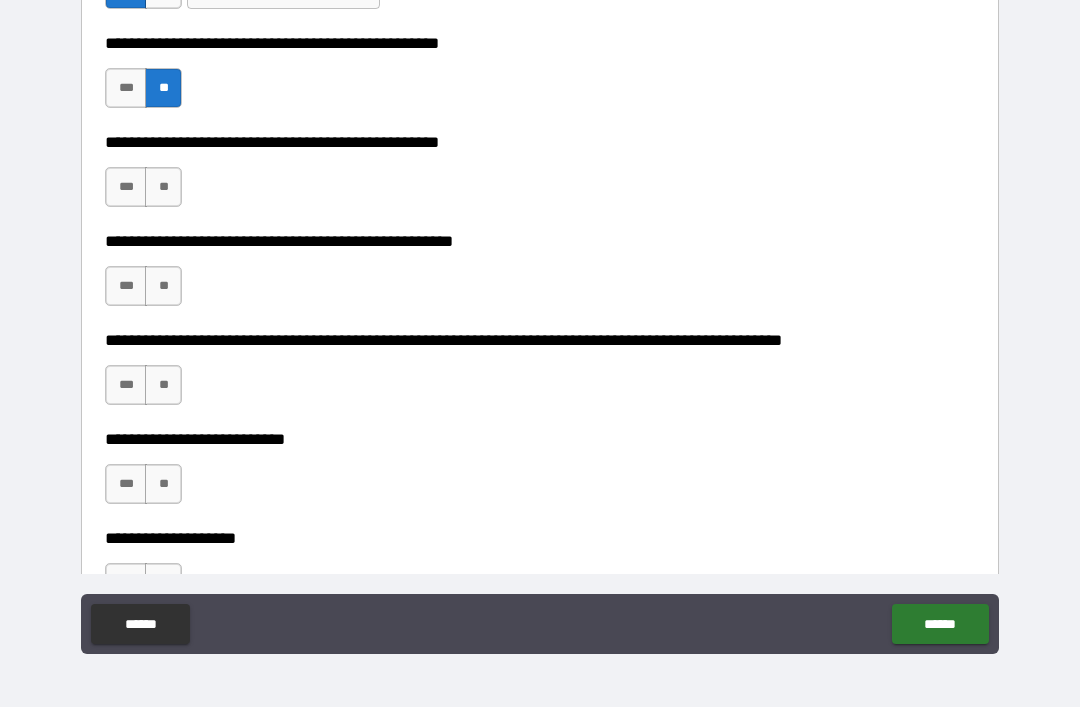 scroll, scrollTop: 633, scrollLeft: 0, axis: vertical 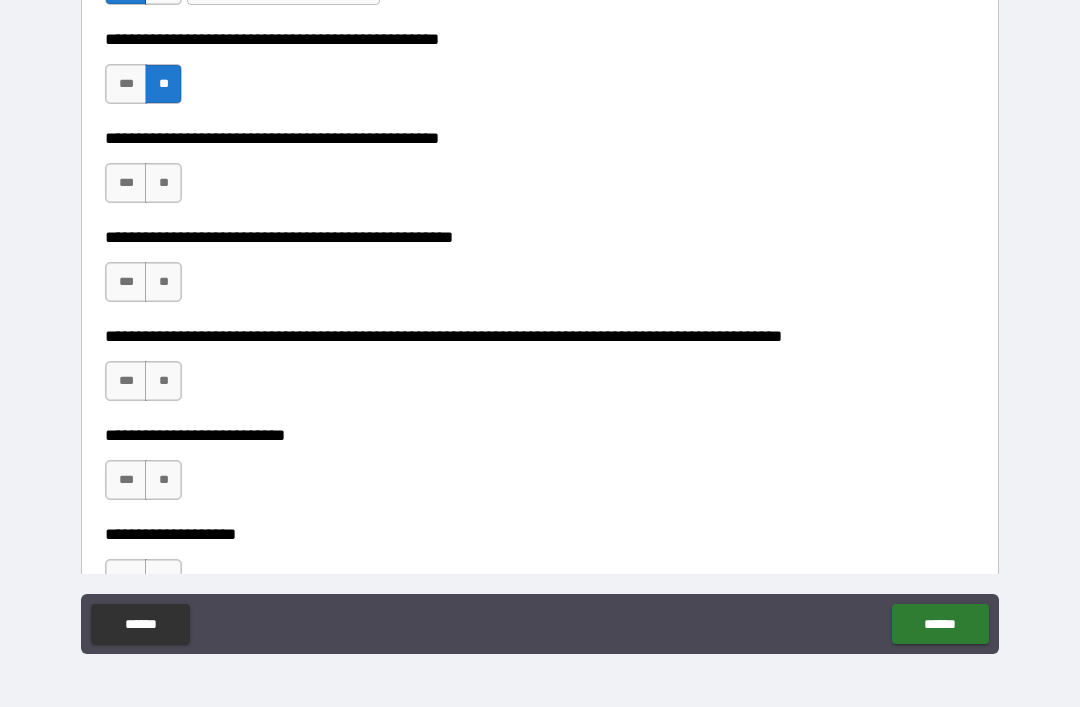 click on "***" at bounding box center [126, 183] 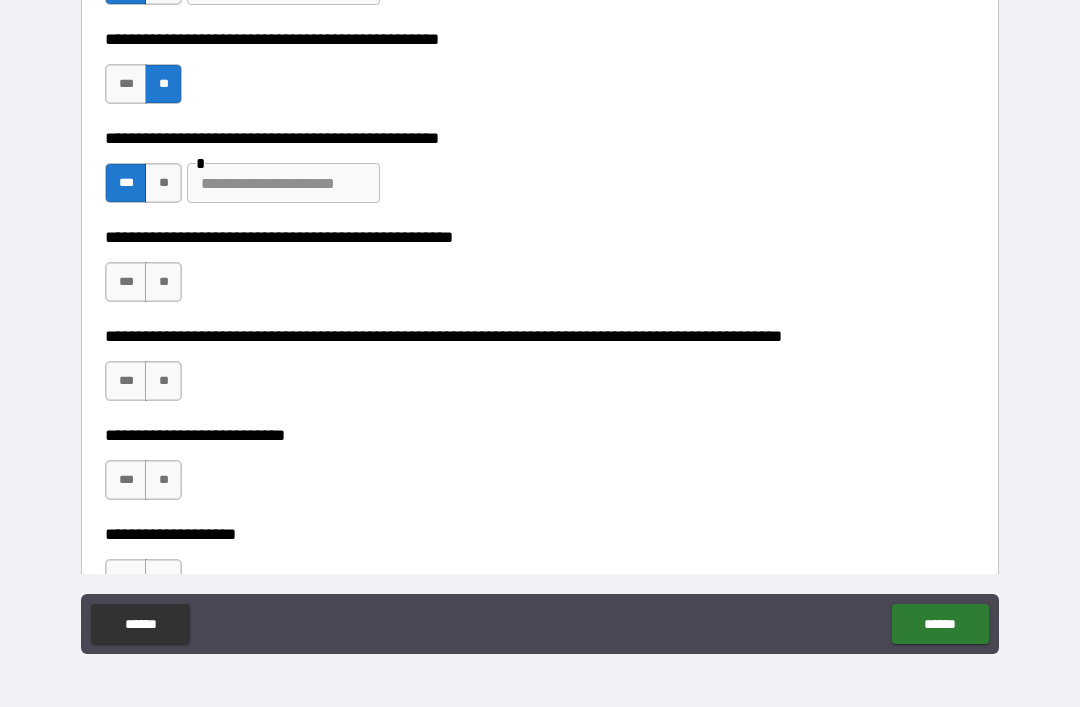 click at bounding box center [283, 183] 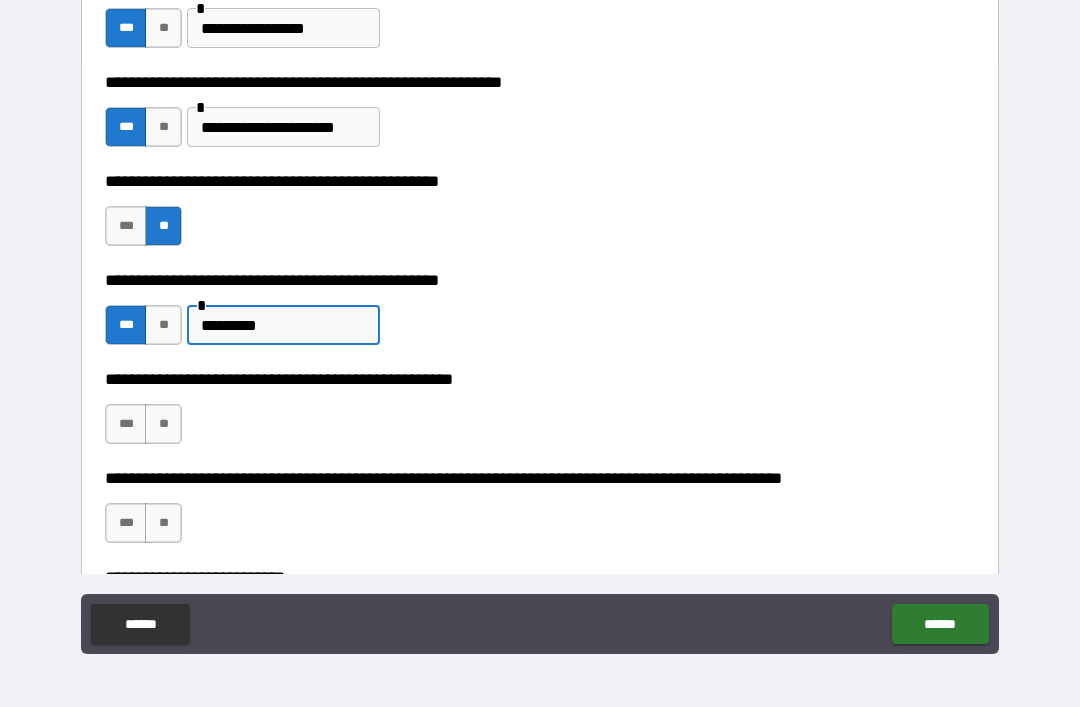 scroll, scrollTop: 492, scrollLeft: 0, axis: vertical 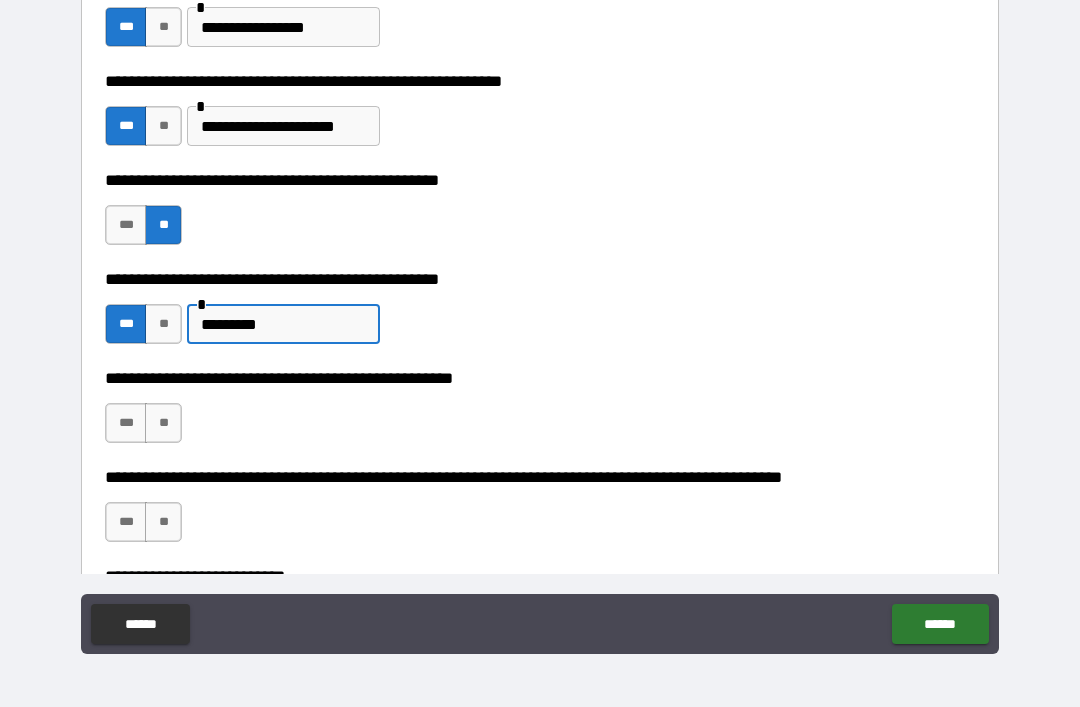 click on "**********" at bounding box center (540, 279) 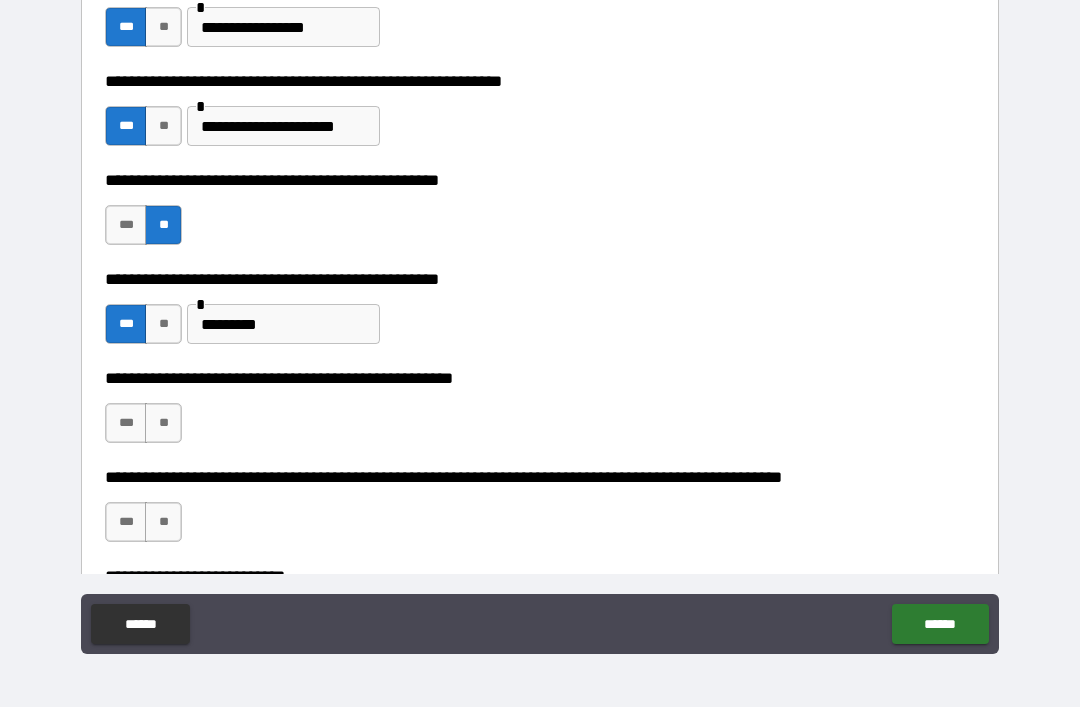 scroll, scrollTop: 526, scrollLeft: 0, axis: vertical 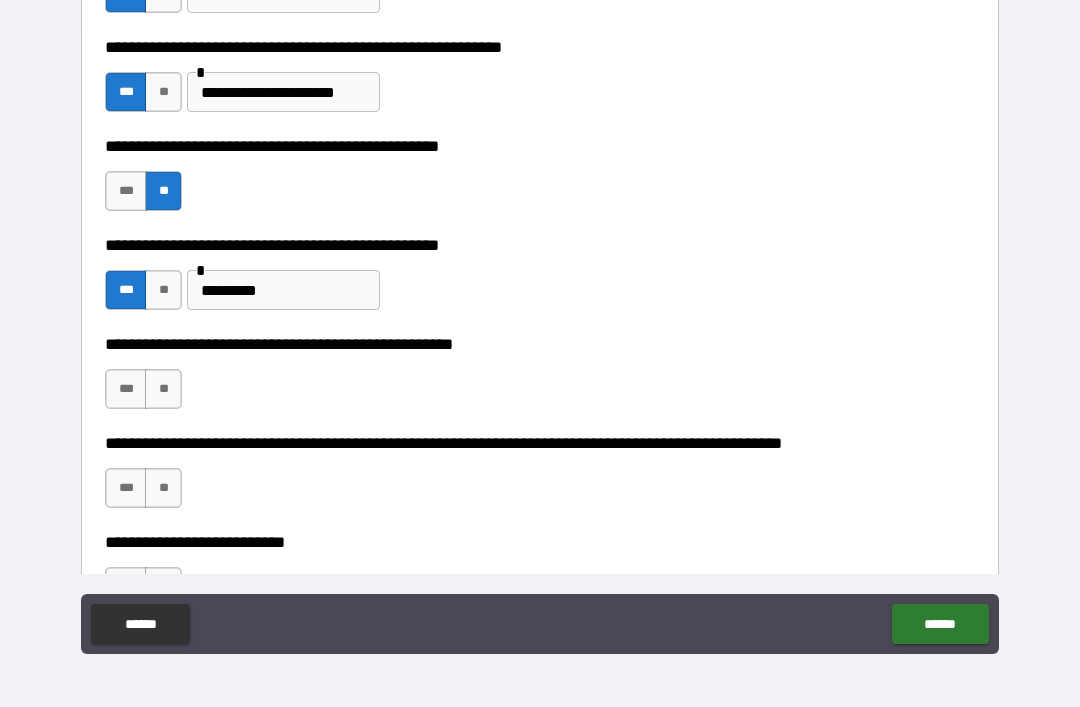 click on "*********" at bounding box center [283, 290] 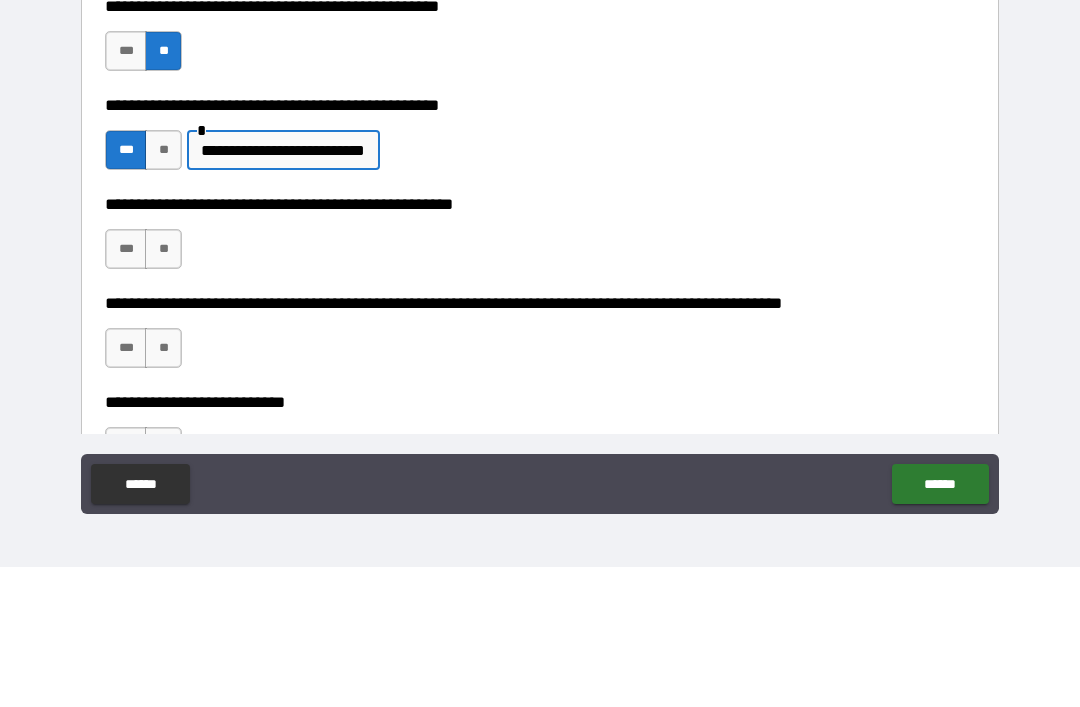 type on "**********" 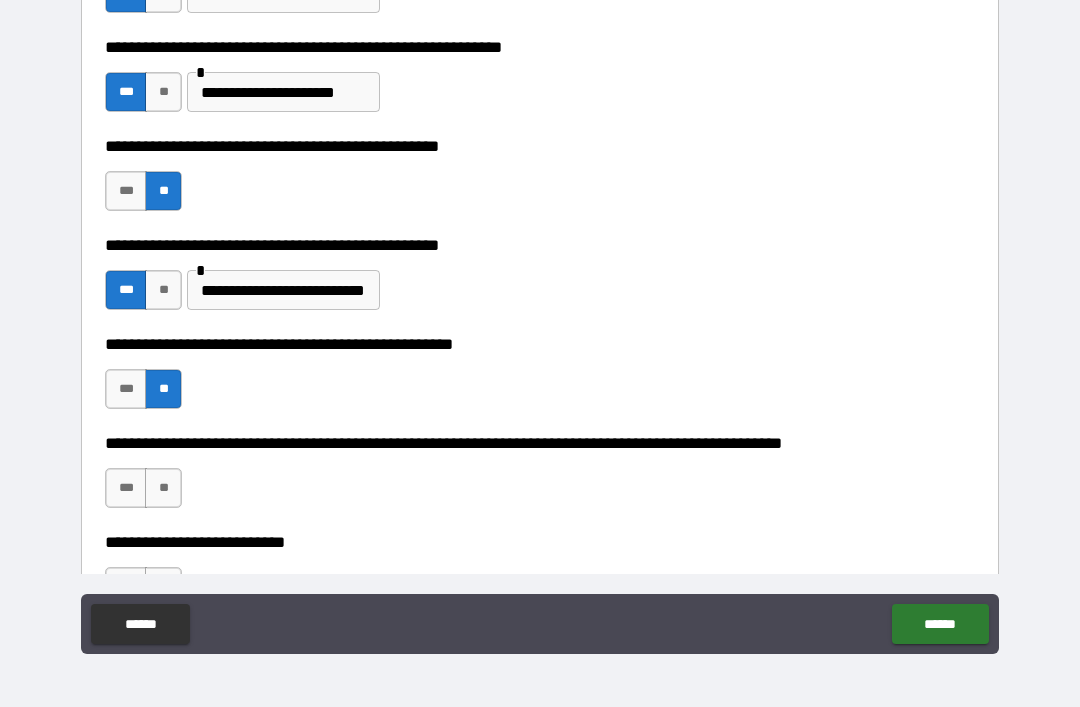 click on "**" at bounding box center [163, 488] 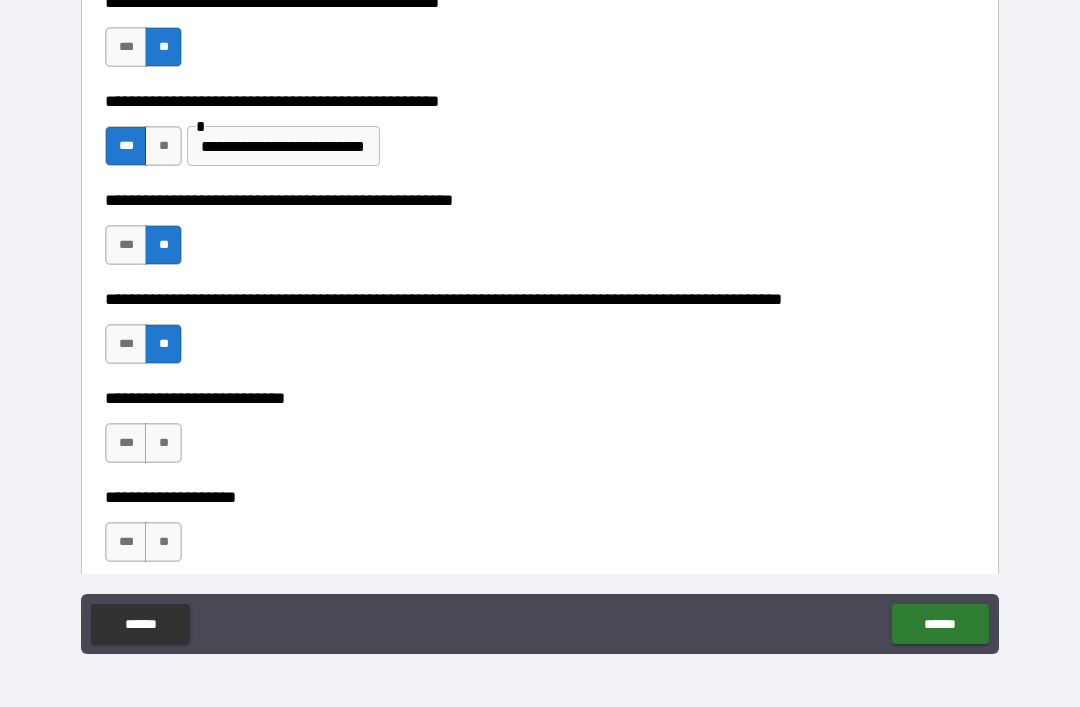 scroll, scrollTop: 674, scrollLeft: 0, axis: vertical 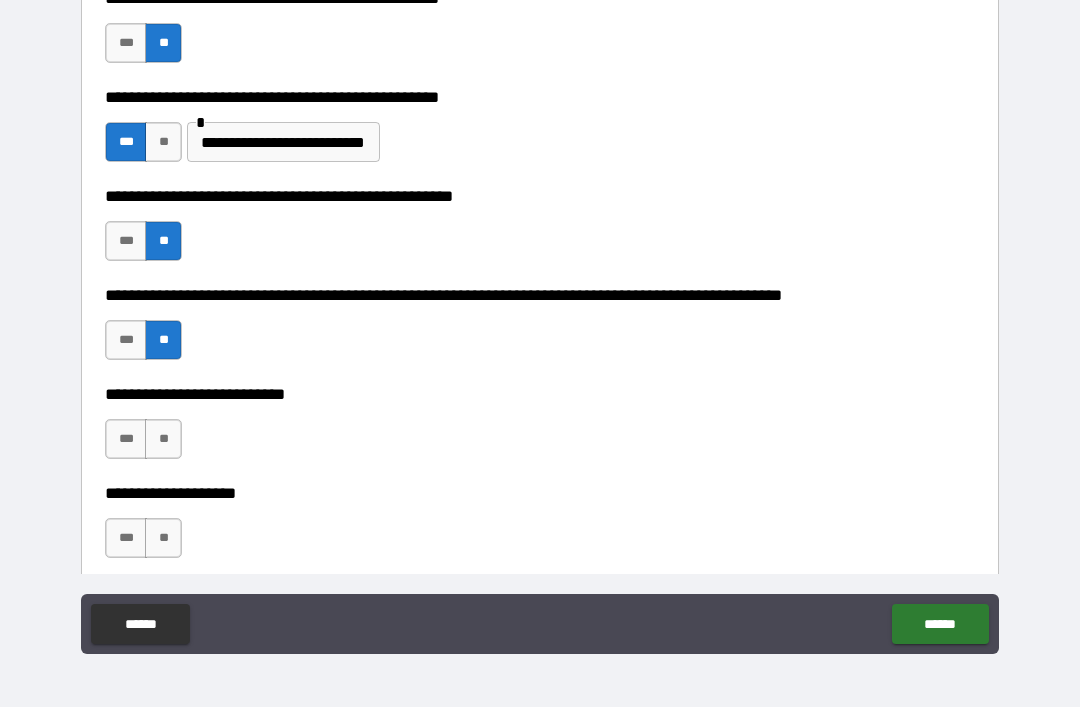 click on "**" at bounding box center [163, 439] 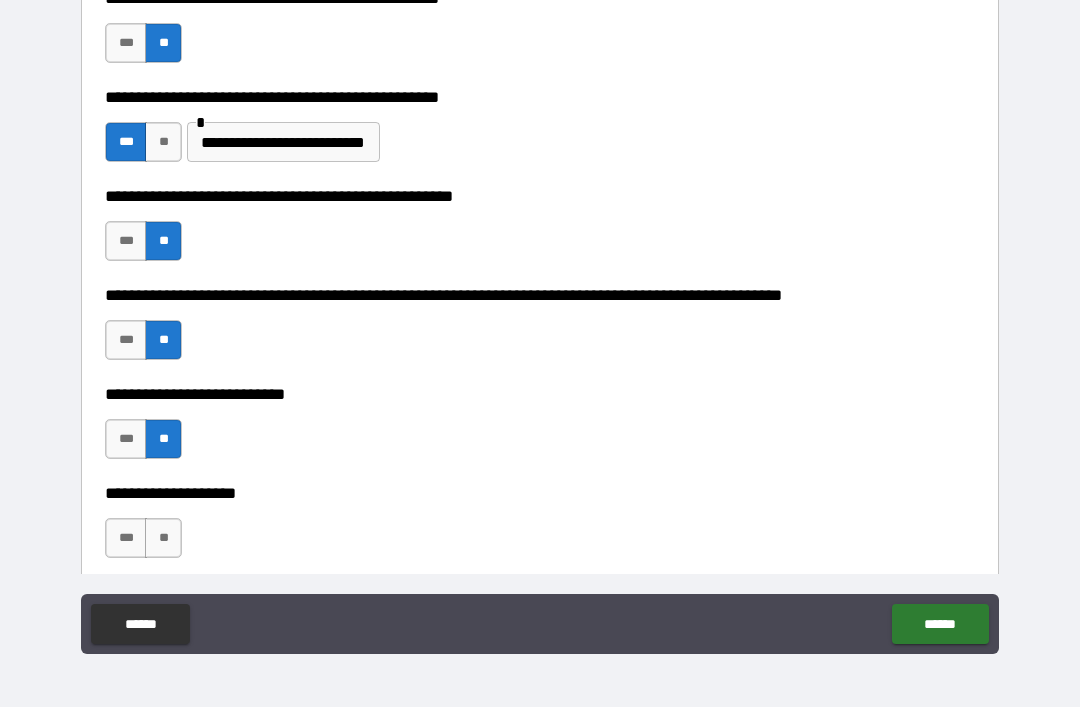 click on "**" at bounding box center (163, 538) 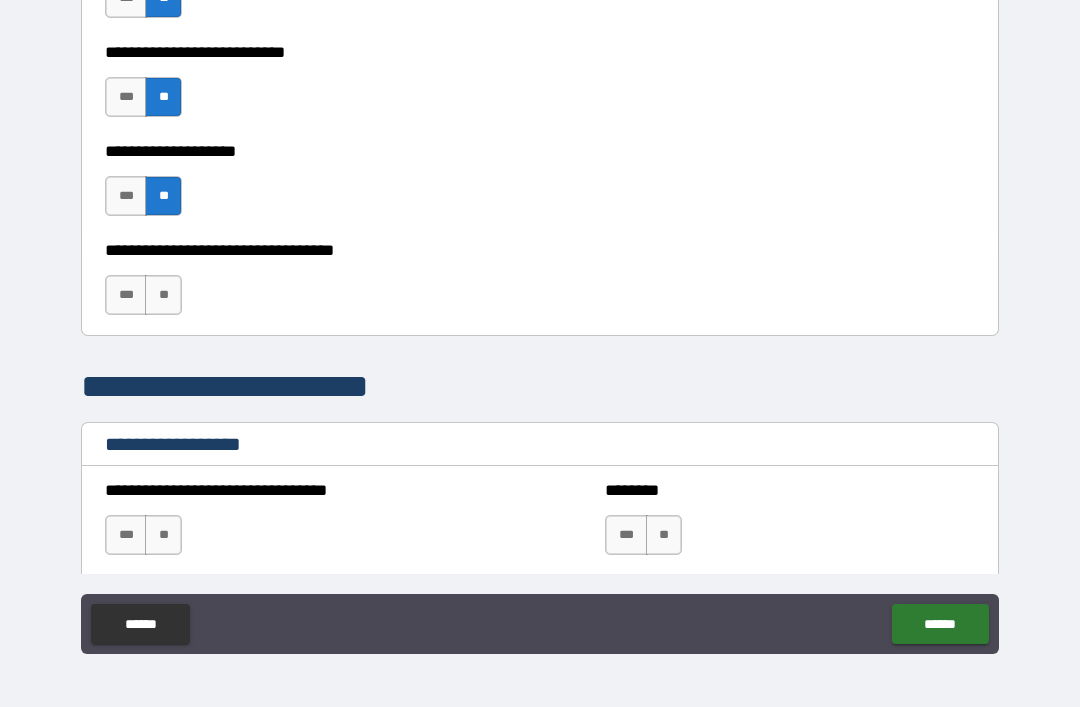 scroll, scrollTop: 1017, scrollLeft: 0, axis: vertical 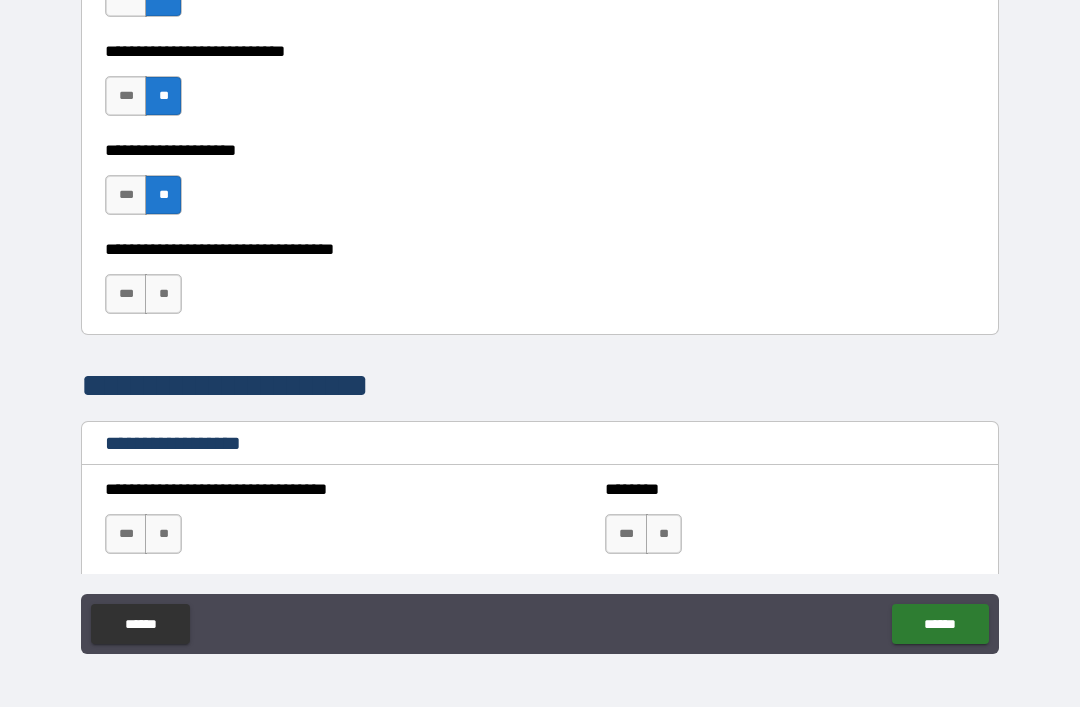 click on "**" at bounding box center (163, 294) 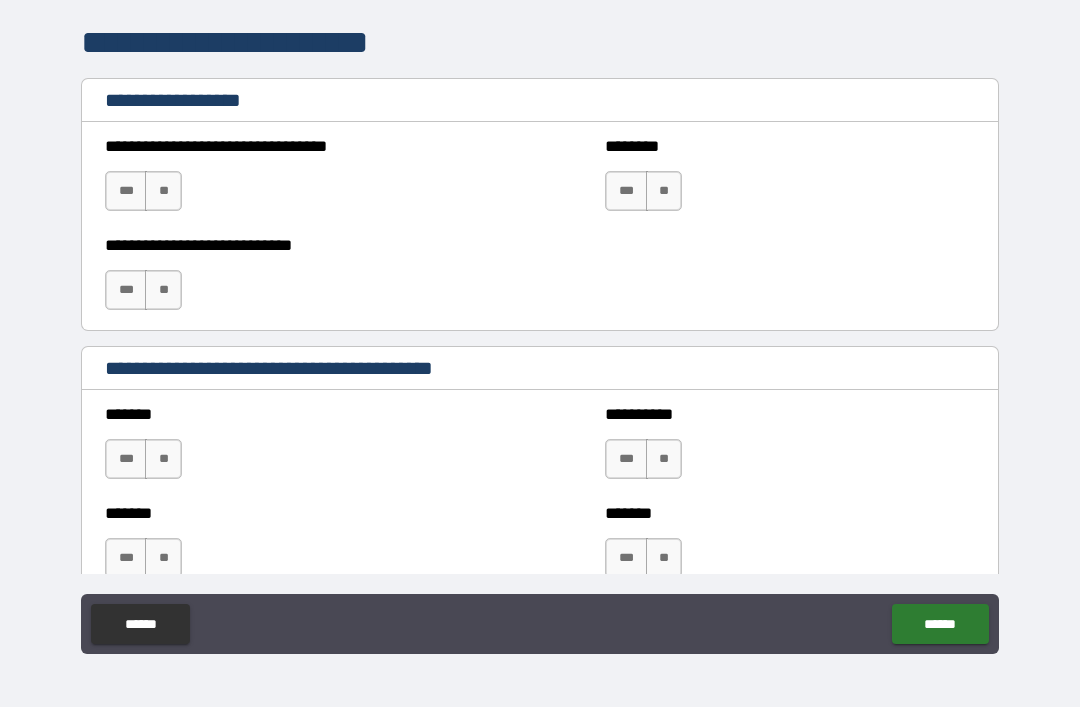 scroll, scrollTop: 1369, scrollLeft: 0, axis: vertical 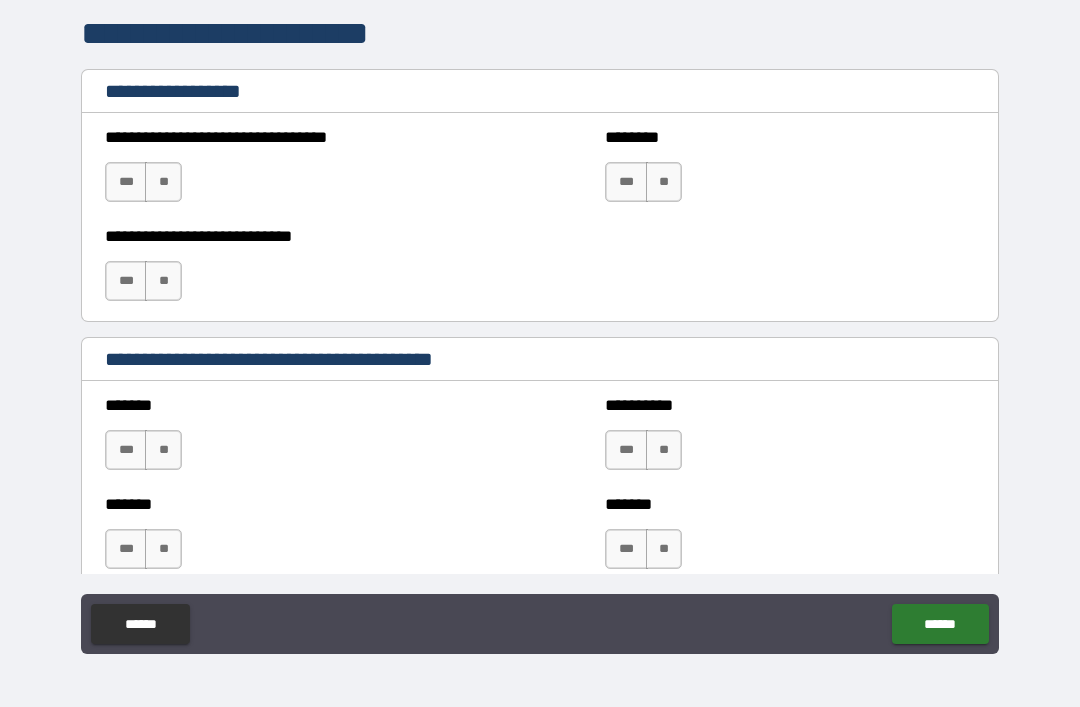 click on "**" at bounding box center (163, 450) 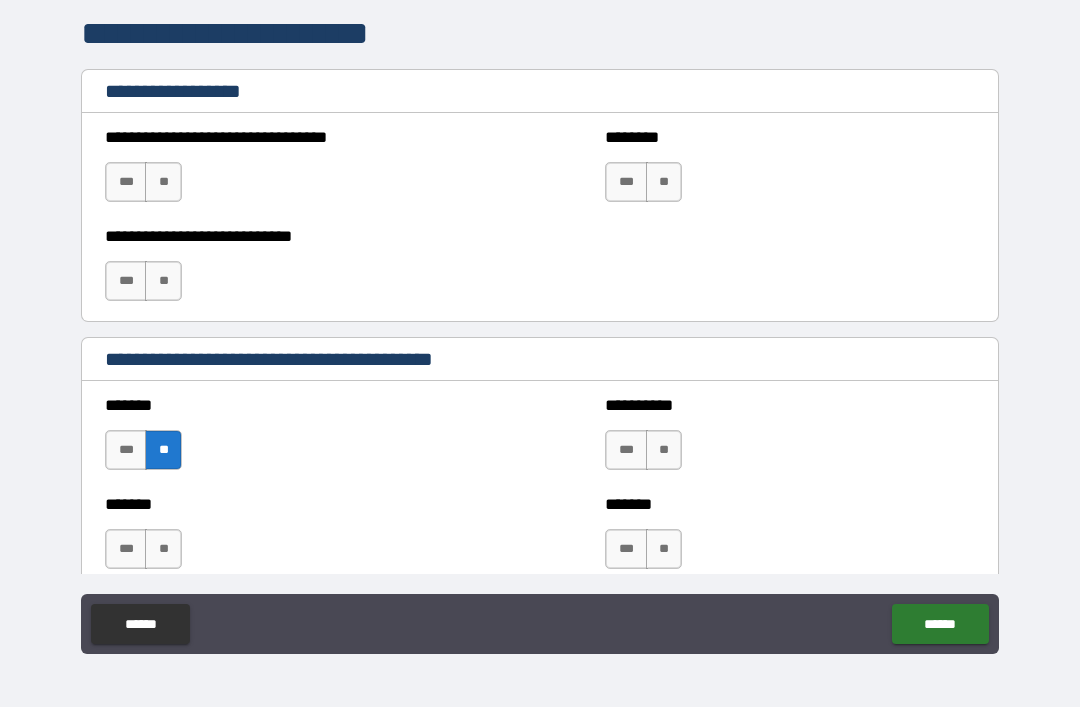 click on "**" at bounding box center [664, 450] 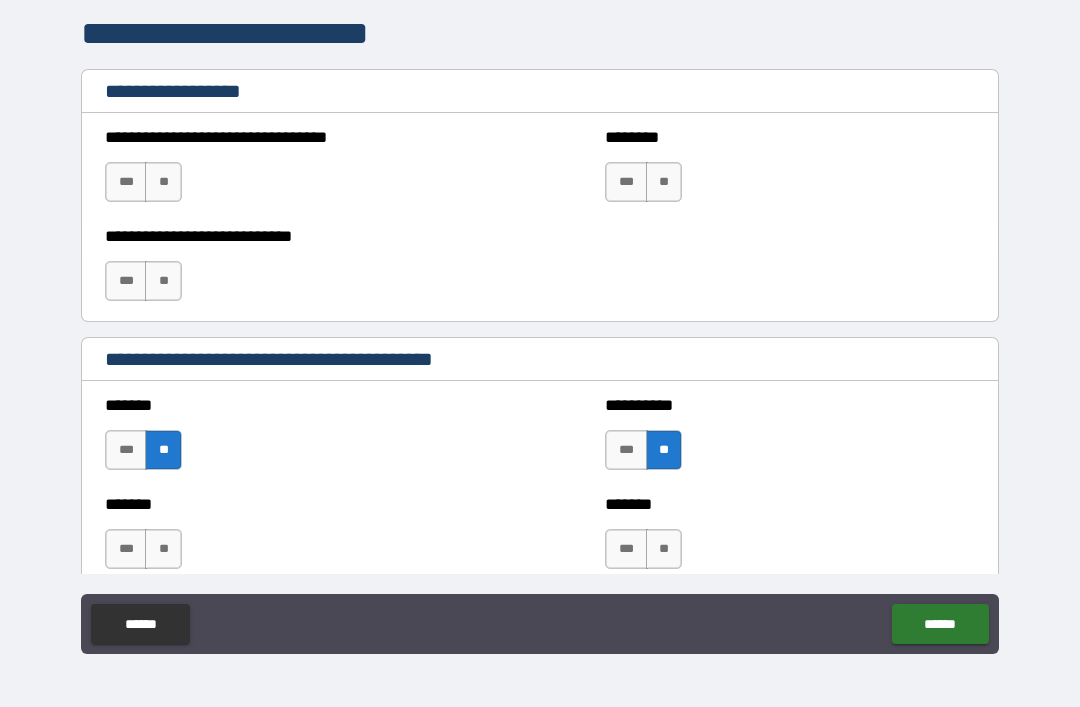click on "**" at bounding box center (163, 549) 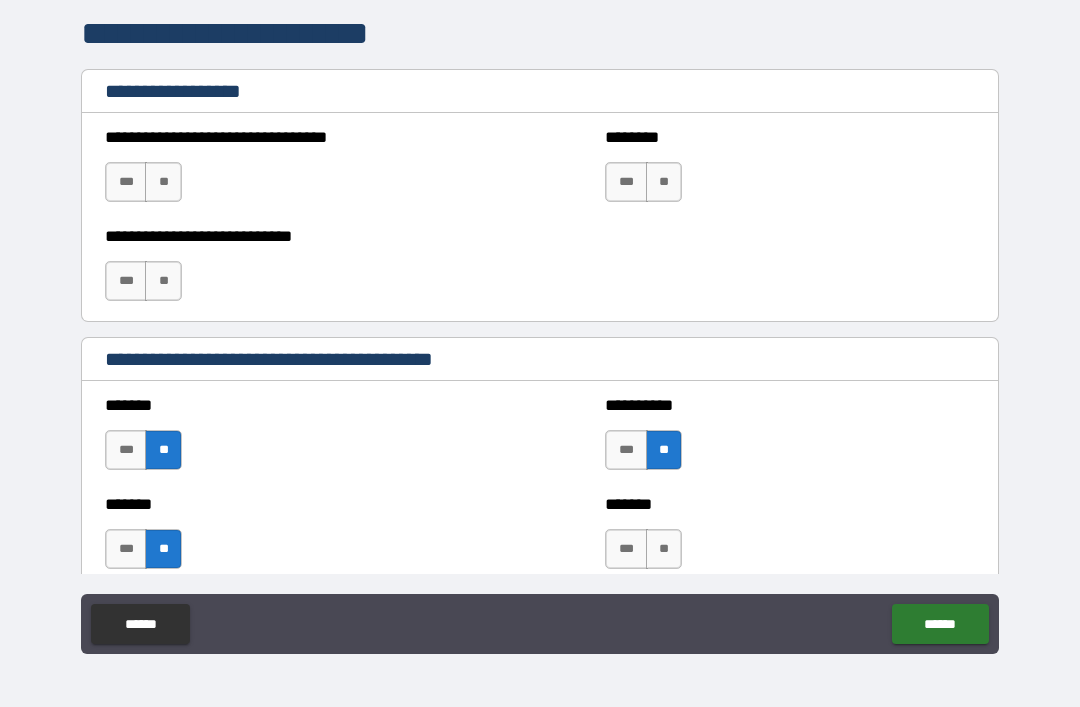 click on "**" at bounding box center [664, 549] 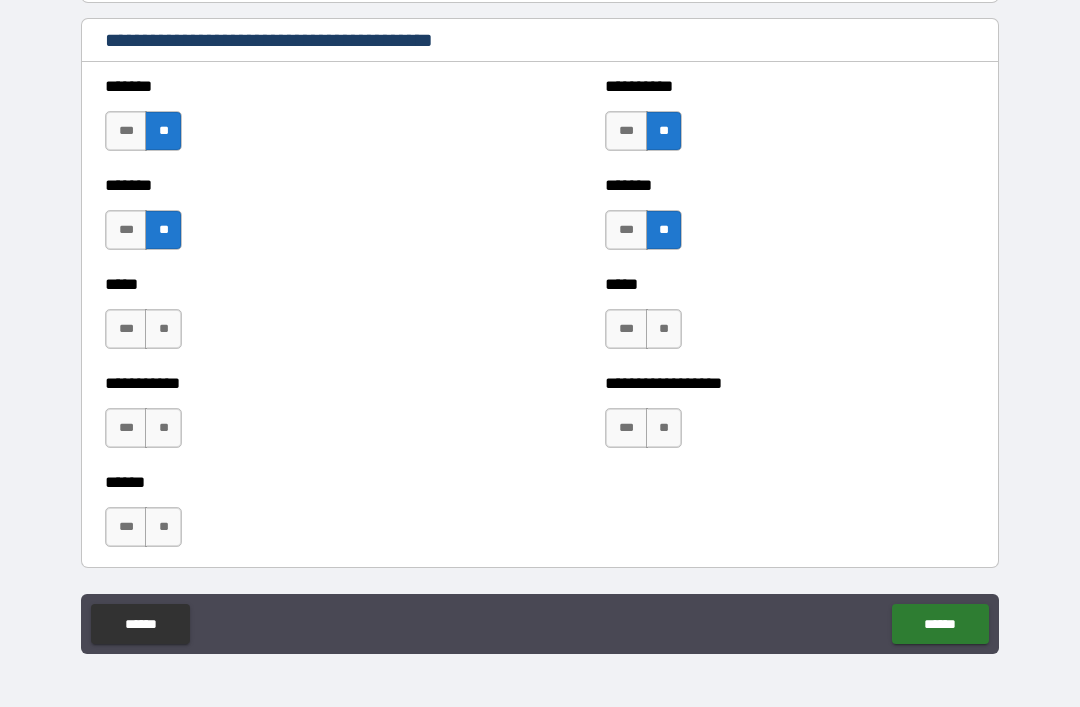 scroll, scrollTop: 1688, scrollLeft: 0, axis: vertical 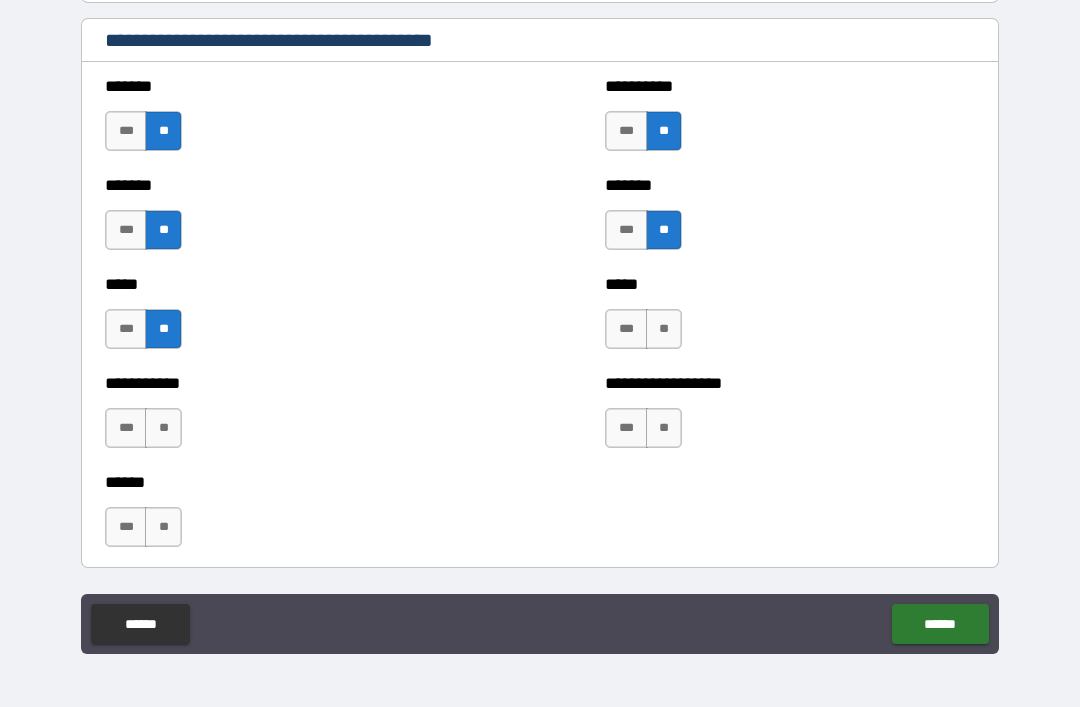 click on "**" at bounding box center (664, 329) 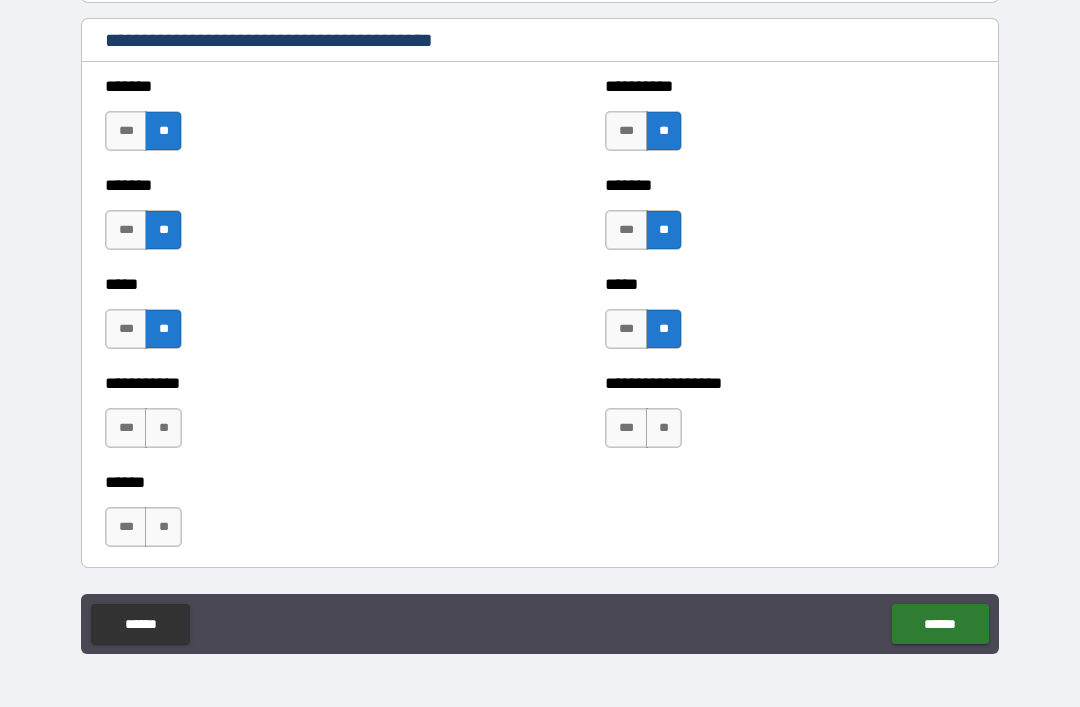 click on "**" at bounding box center [163, 428] 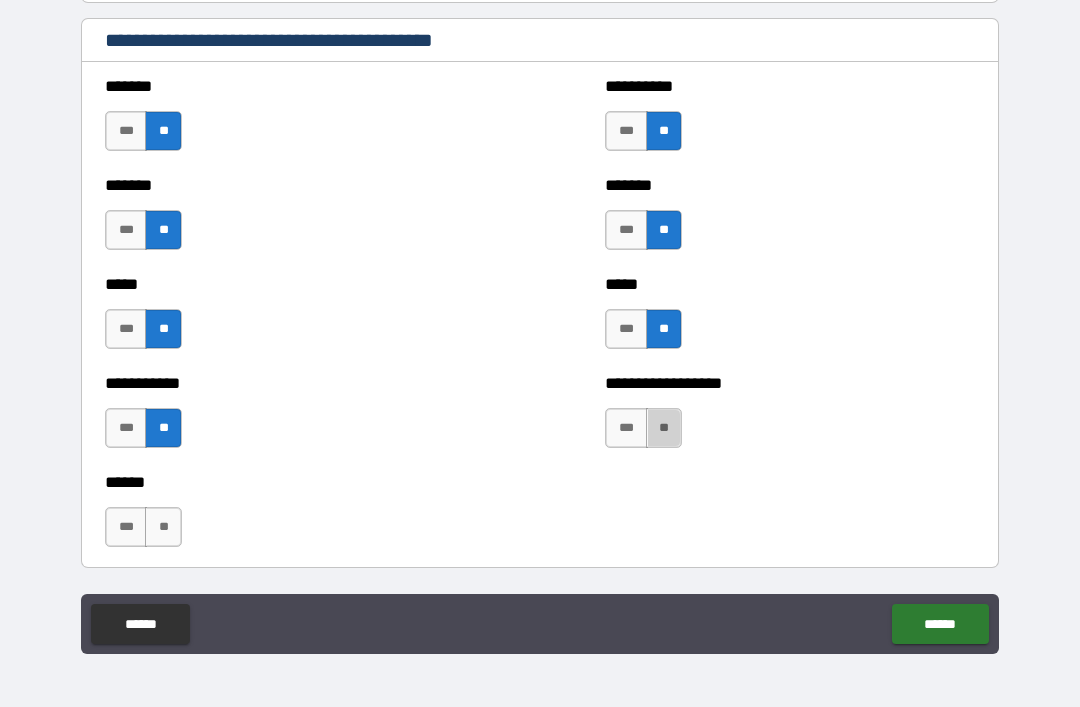 click on "**" at bounding box center [664, 428] 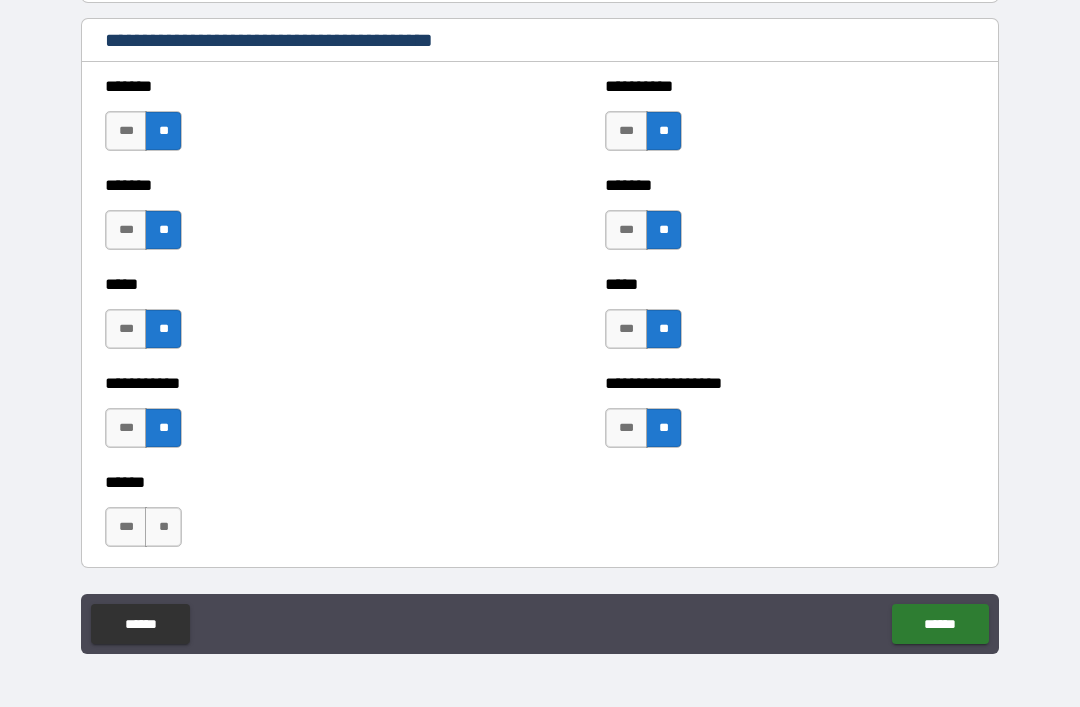 click on "**" at bounding box center (163, 527) 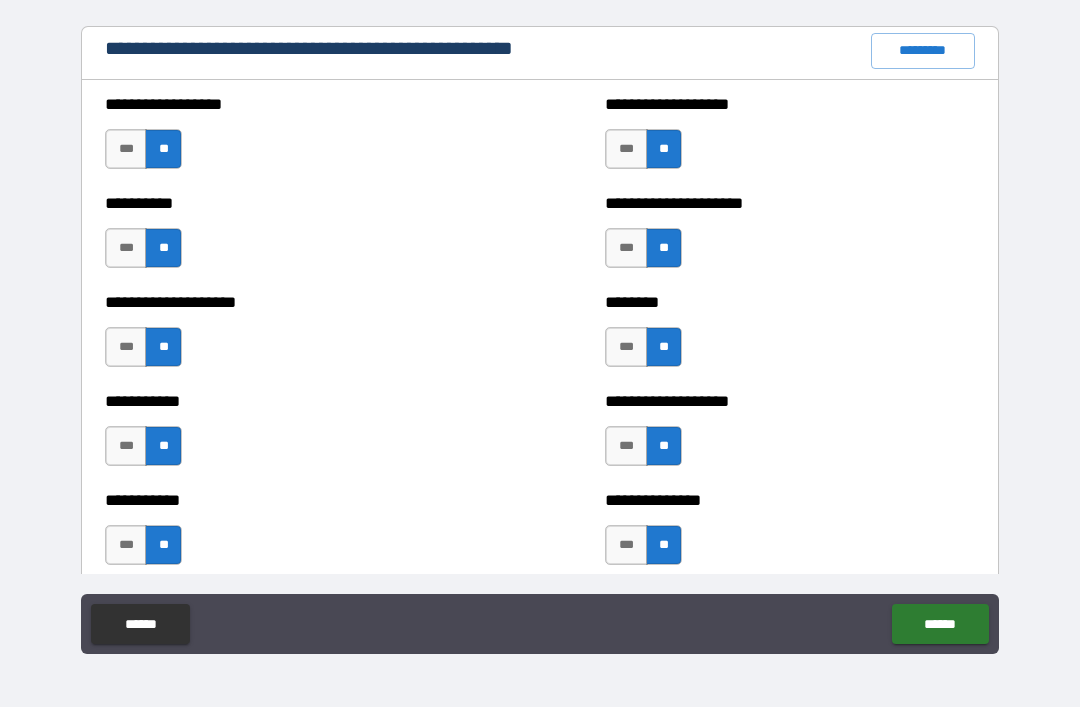 scroll, scrollTop: 2318, scrollLeft: 0, axis: vertical 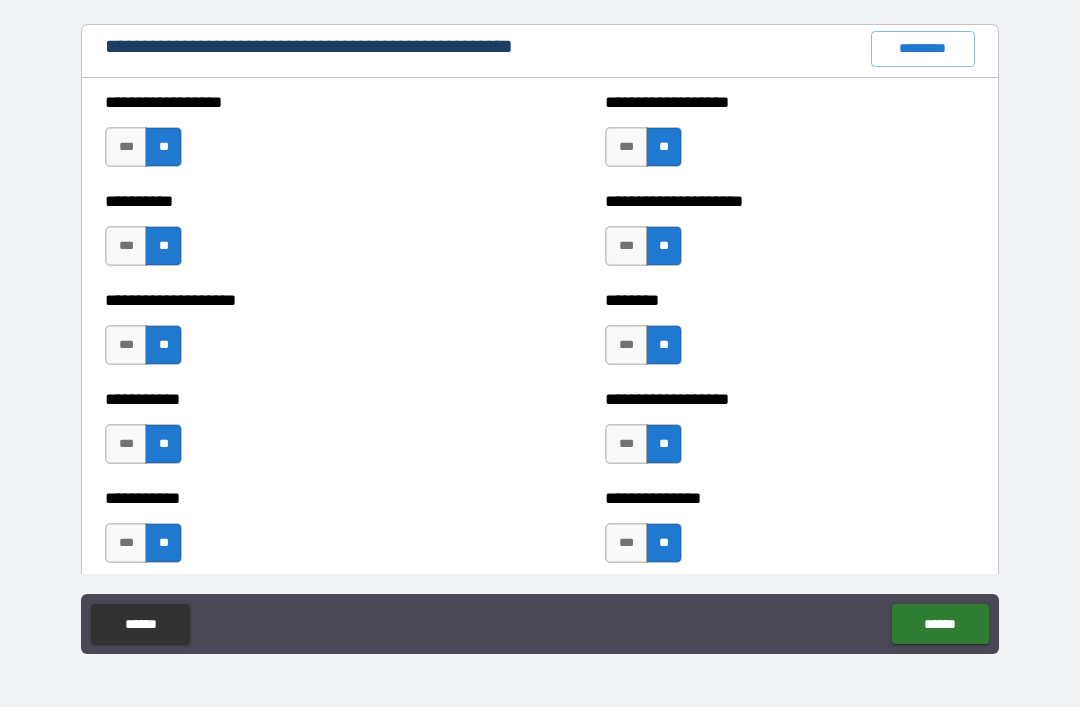 click on "***" at bounding box center [626, 345] 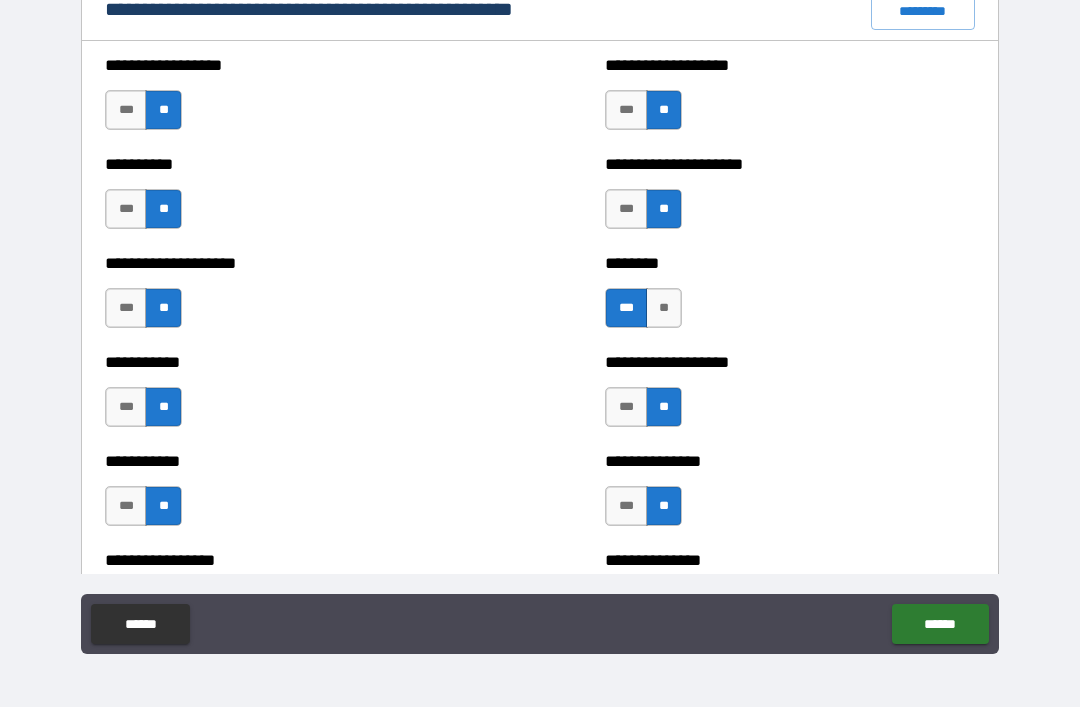 scroll, scrollTop: 2357, scrollLeft: 0, axis: vertical 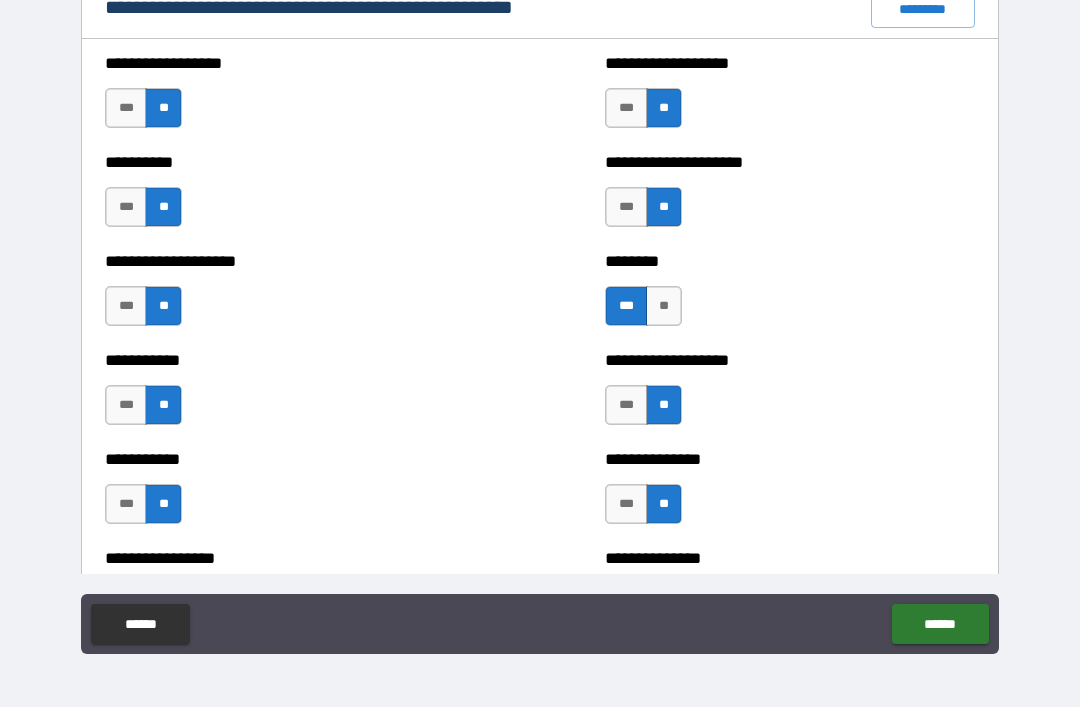 click on "***" at bounding box center [626, 405] 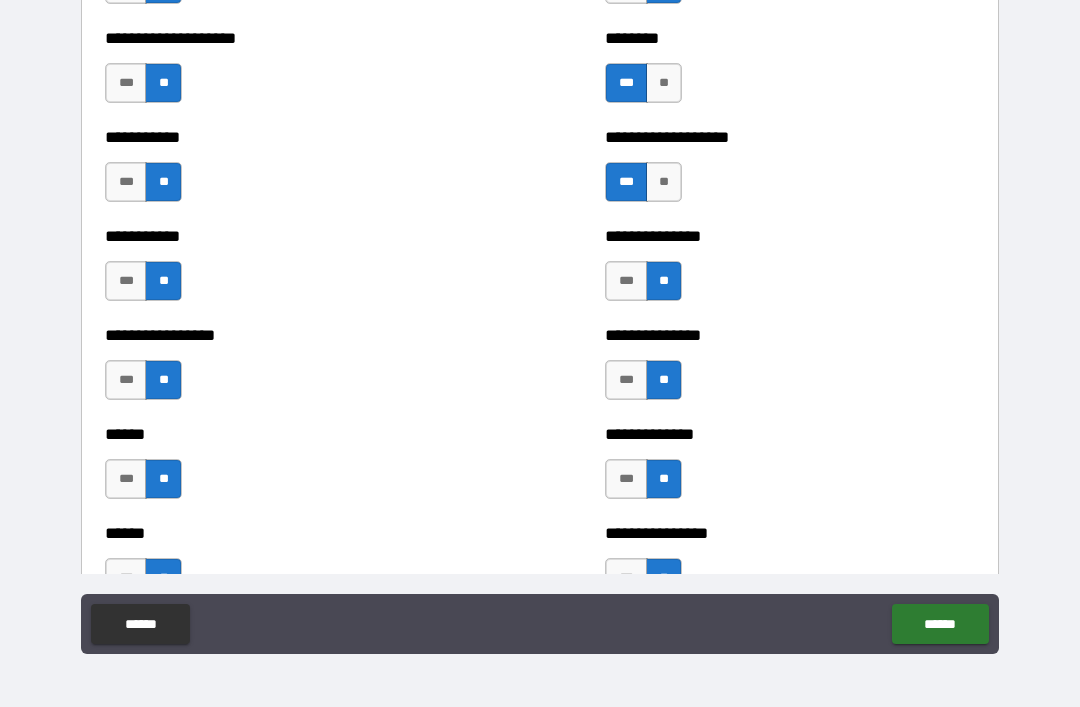 scroll, scrollTop: 2583, scrollLeft: 0, axis: vertical 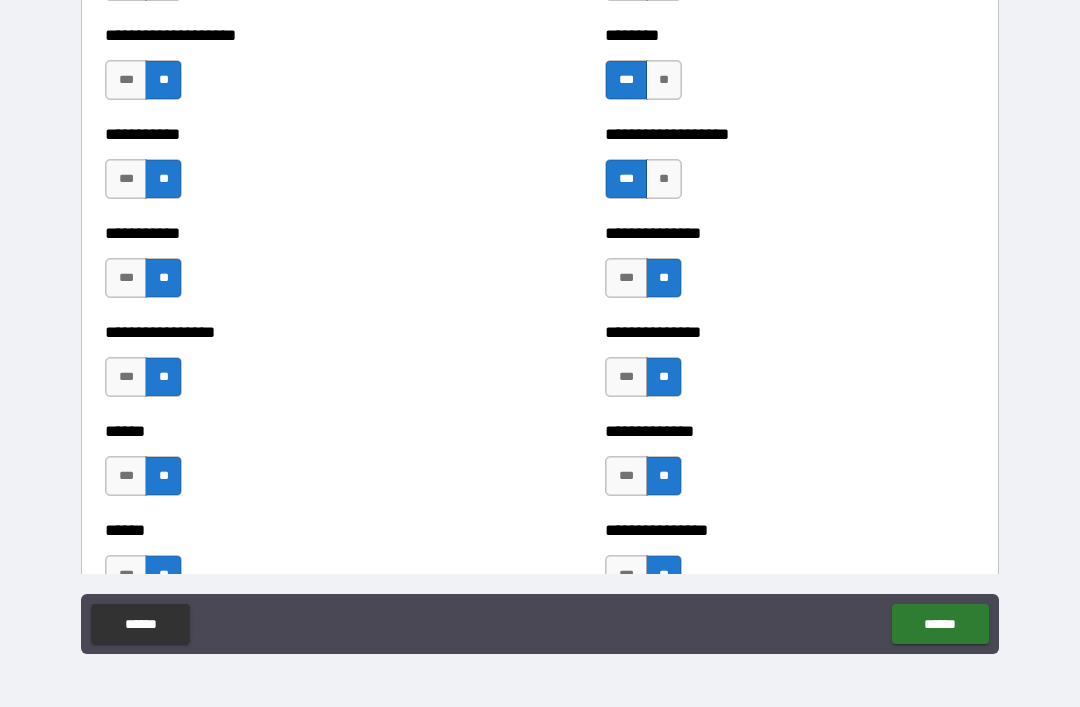 click on "***" at bounding box center [126, 476] 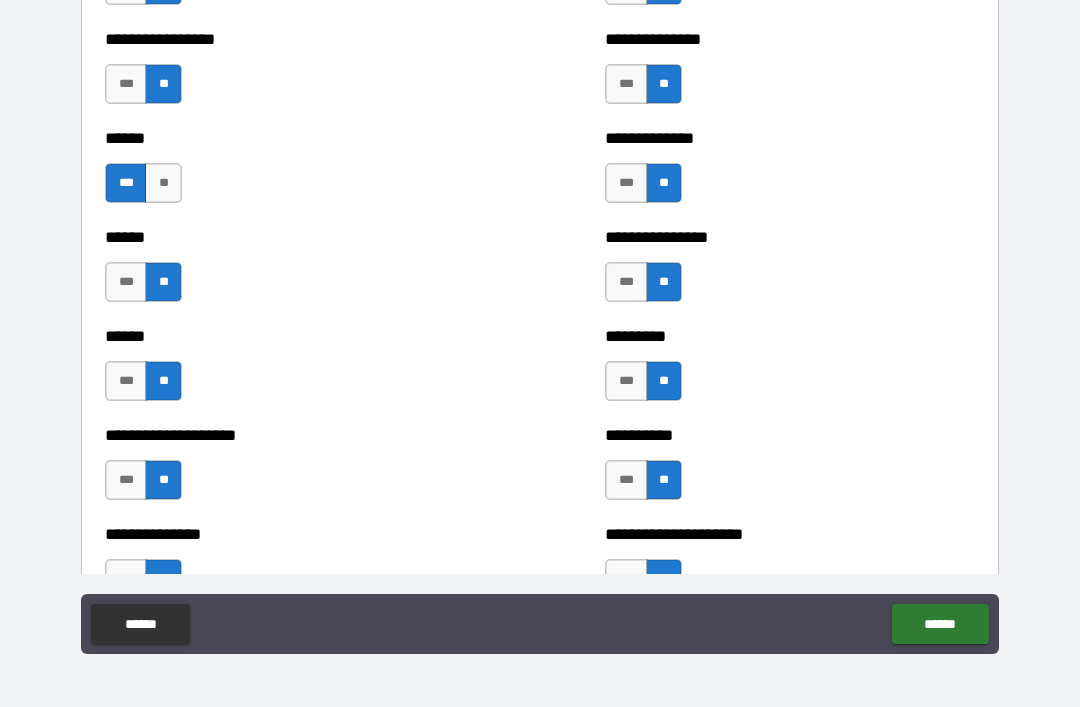 scroll, scrollTop: 2877, scrollLeft: 0, axis: vertical 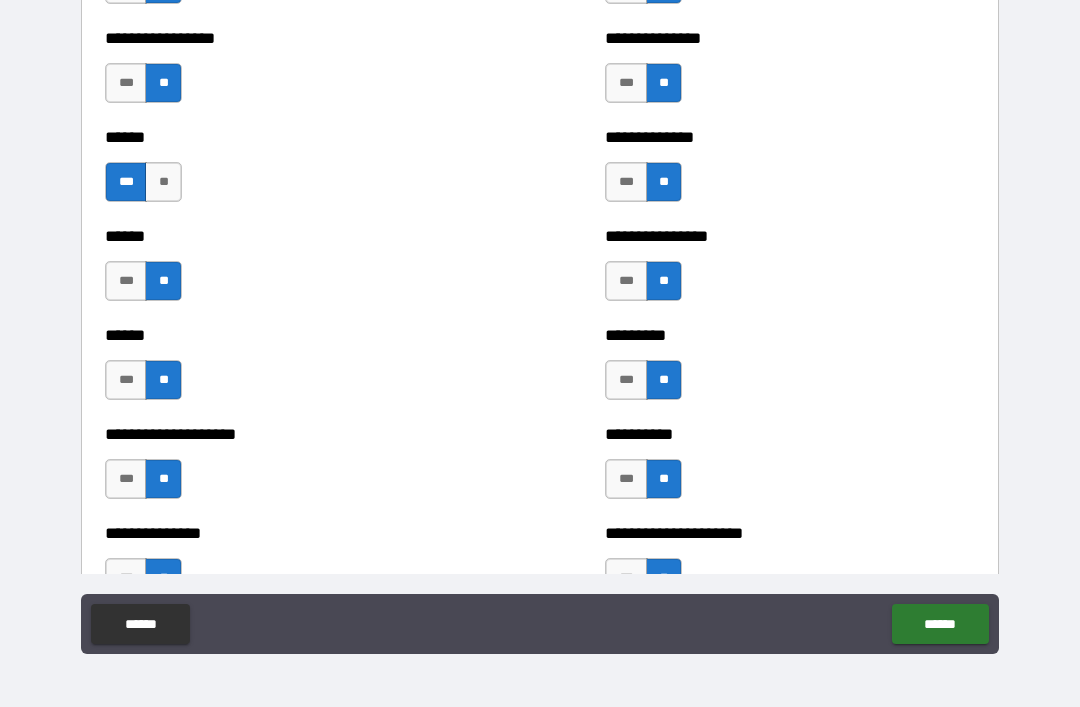 click on "***" at bounding box center (126, 479) 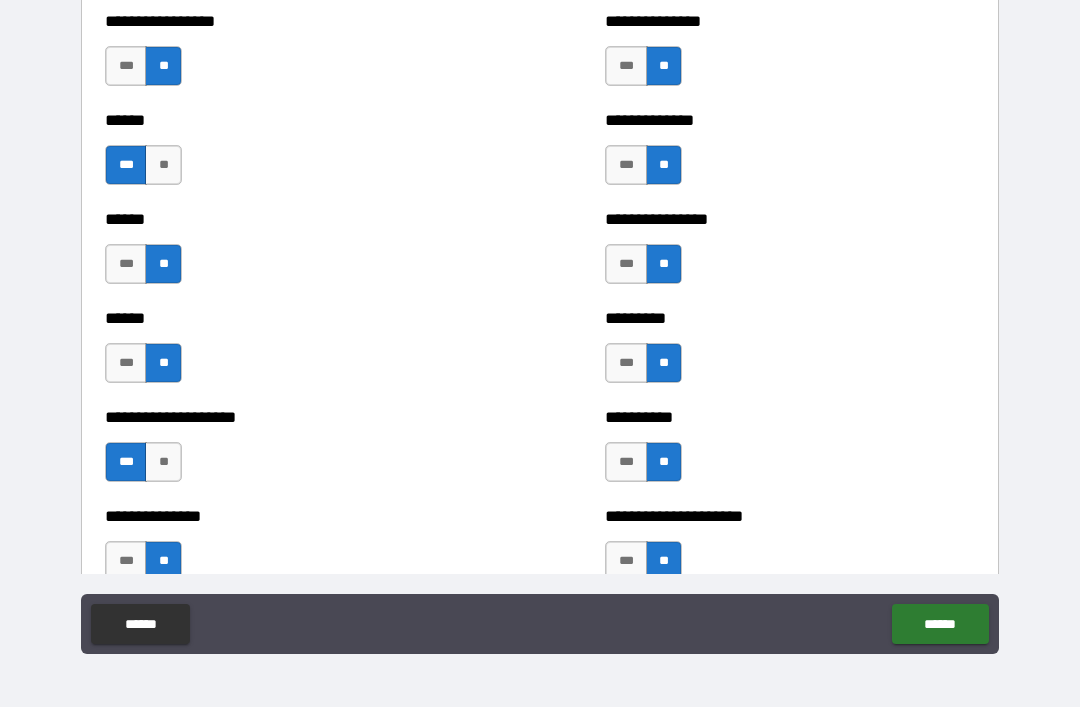 scroll, scrollTop: 2900, scrollLeft: 0, axis: vertical 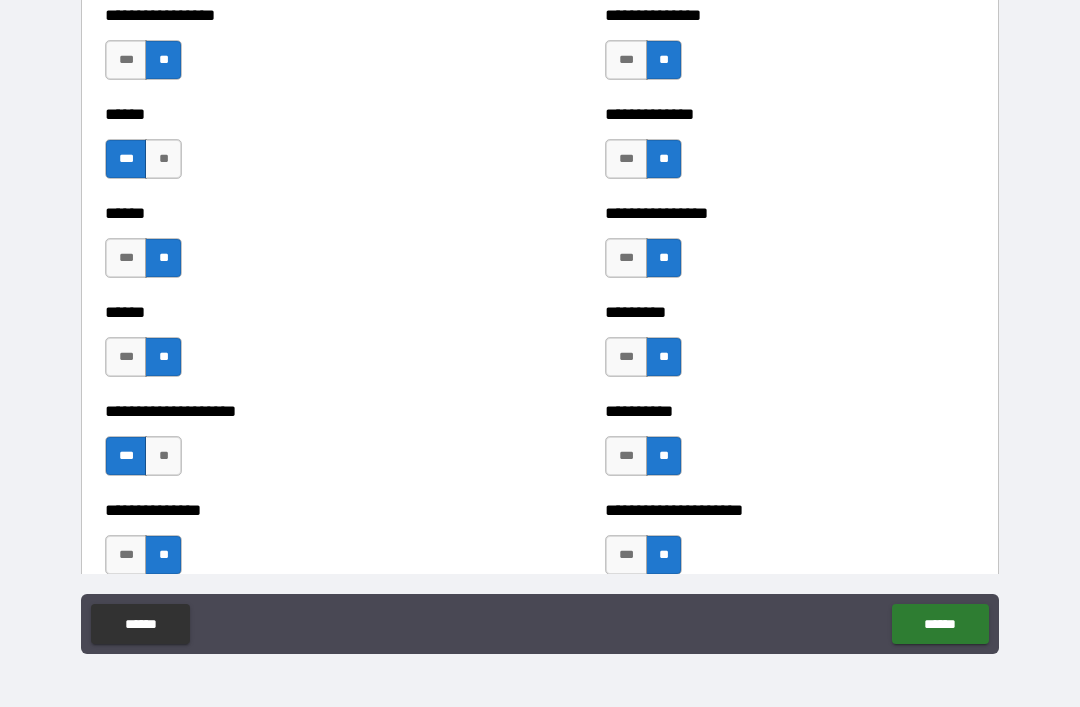 click on "***" at bounding box center (126, 555) 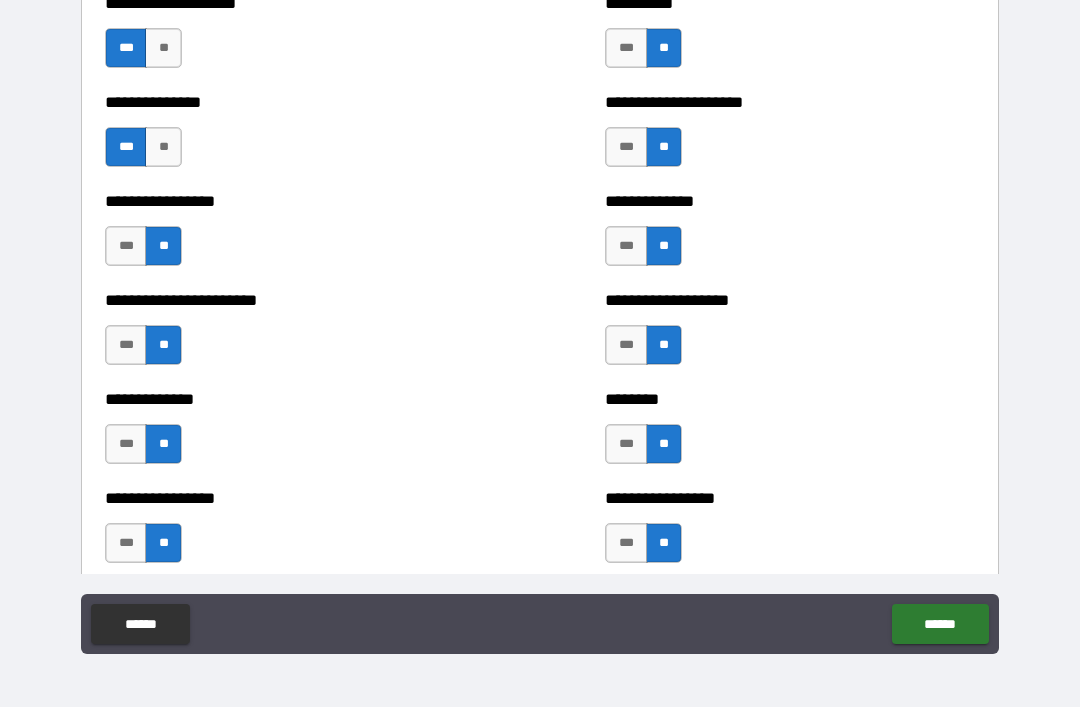 scroll, scrollTop: 3310, scrollLeft: 0, axis: vertical 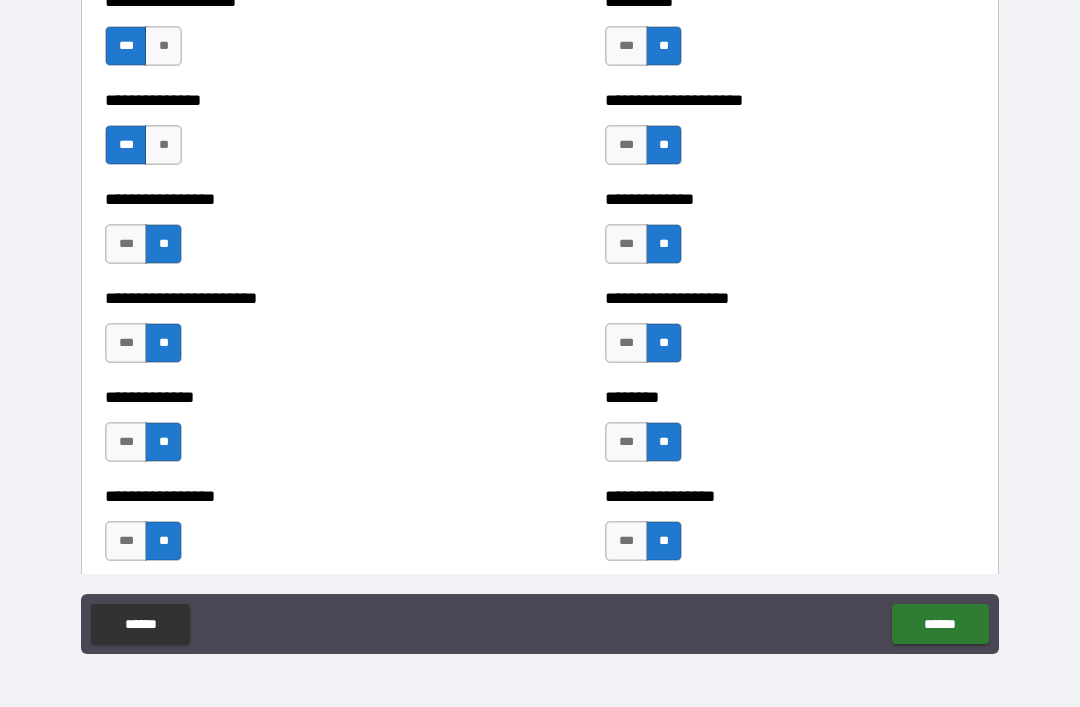 click on "***" at bounding box center (126, 244) 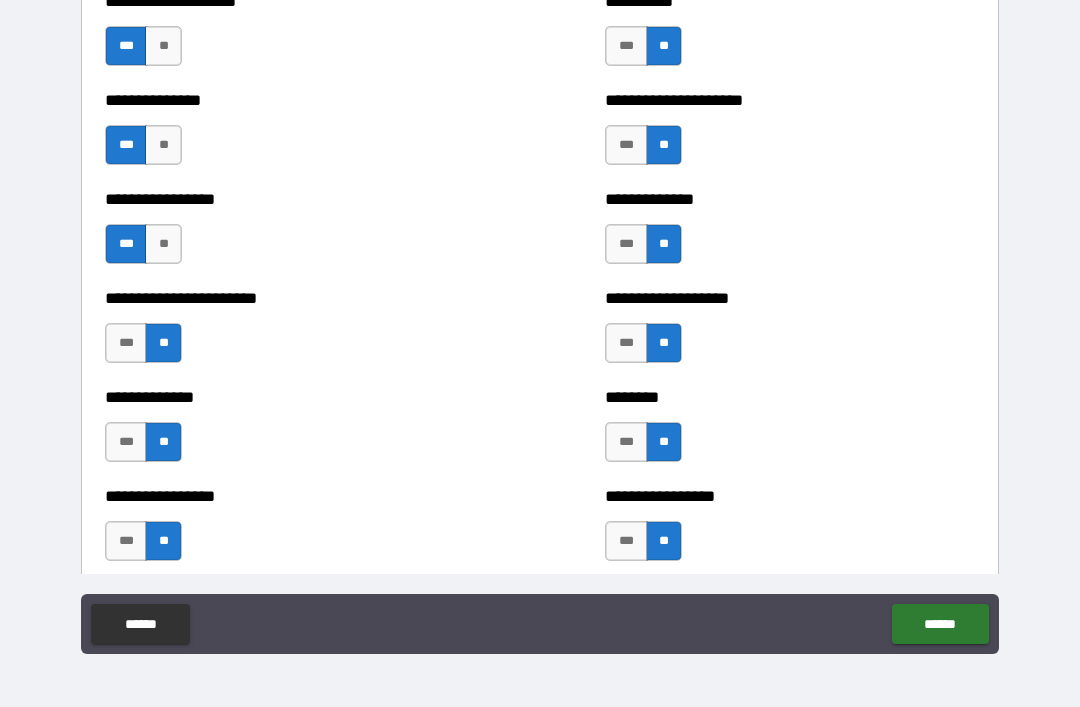 click on "***" at bounding box center (626, 442) 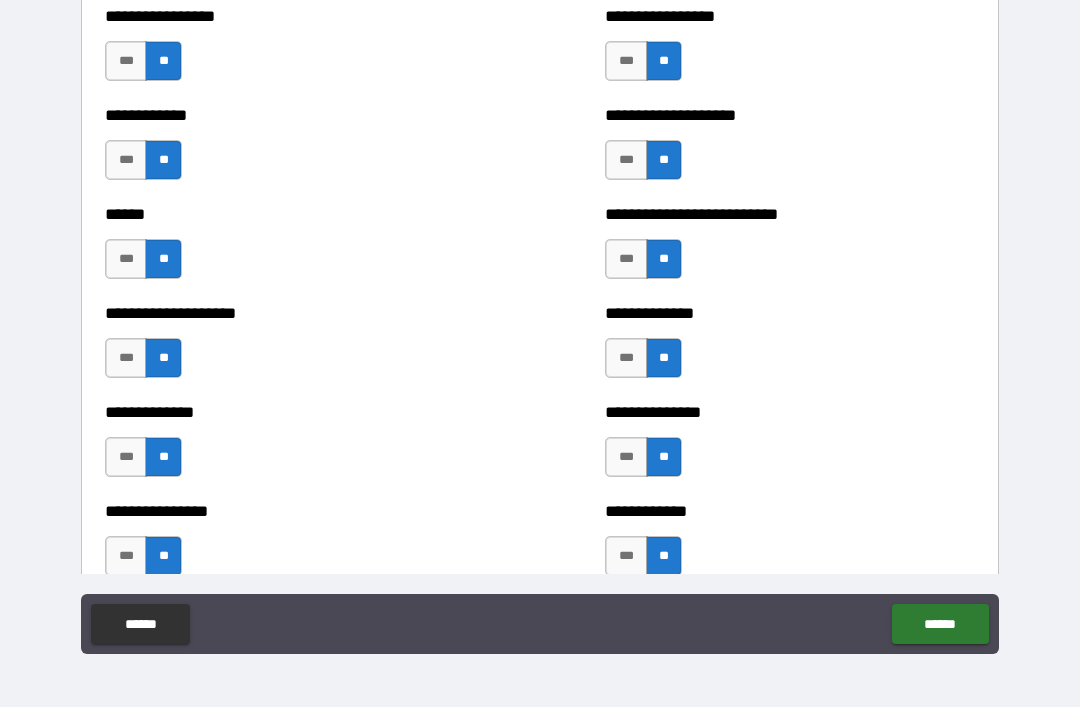 scroll, scrollTop: 3791, scrollLeft: 0, axis: vertical 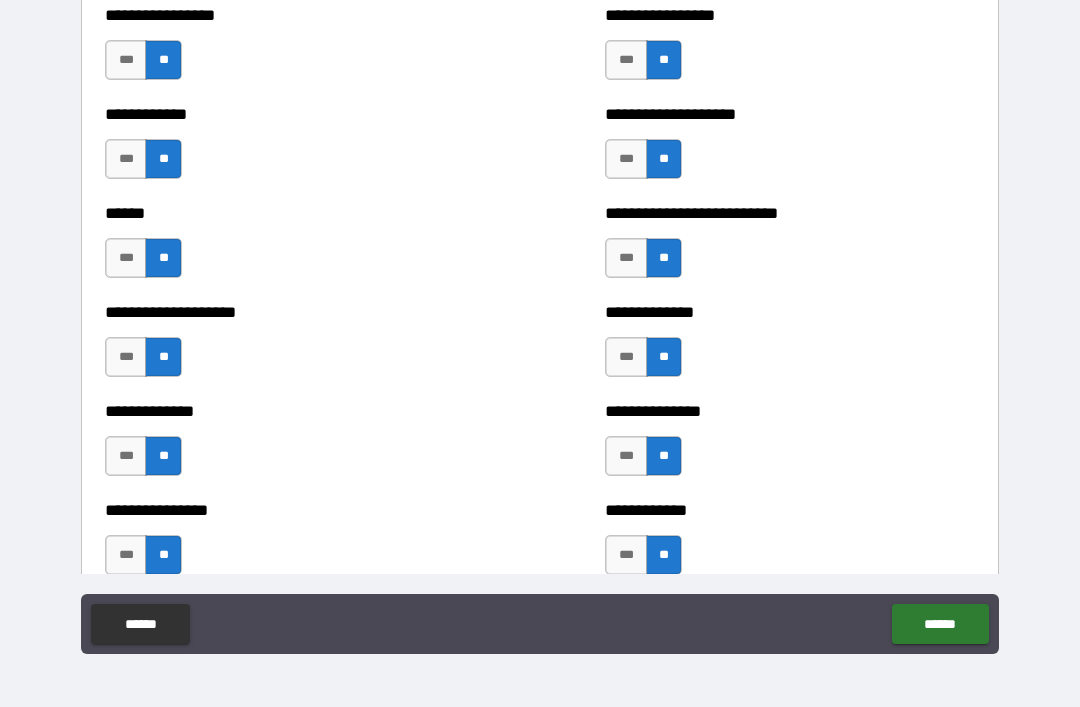 click on "***" at bounding box center [626, 60] 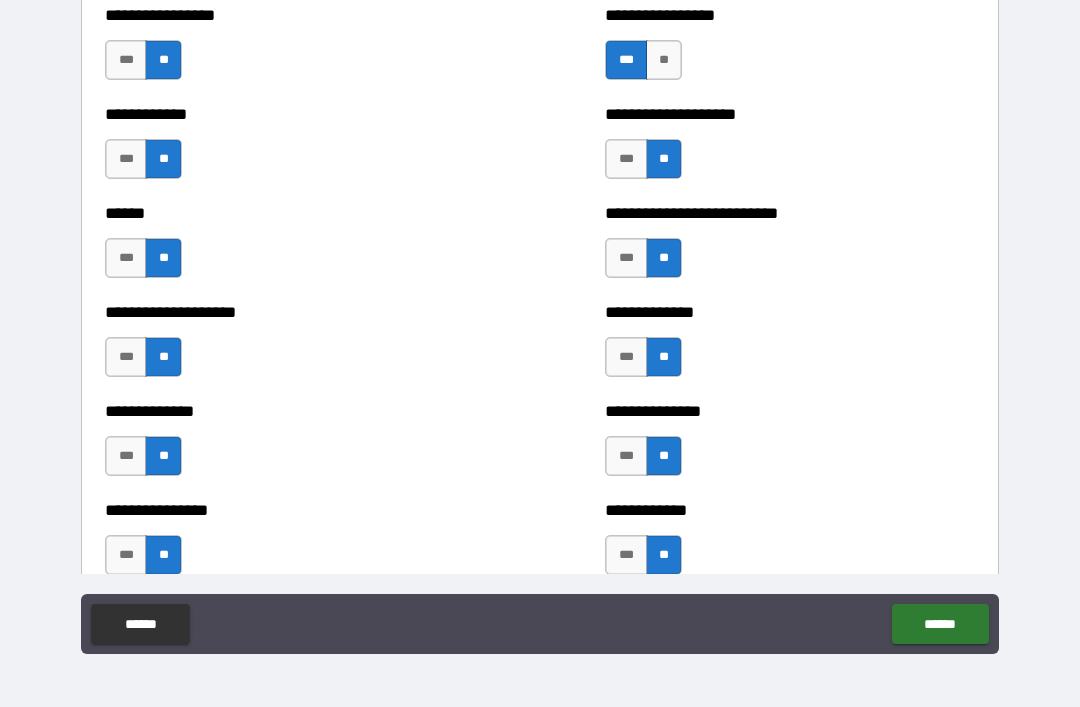click on "***" at bounding box center [626, 357] 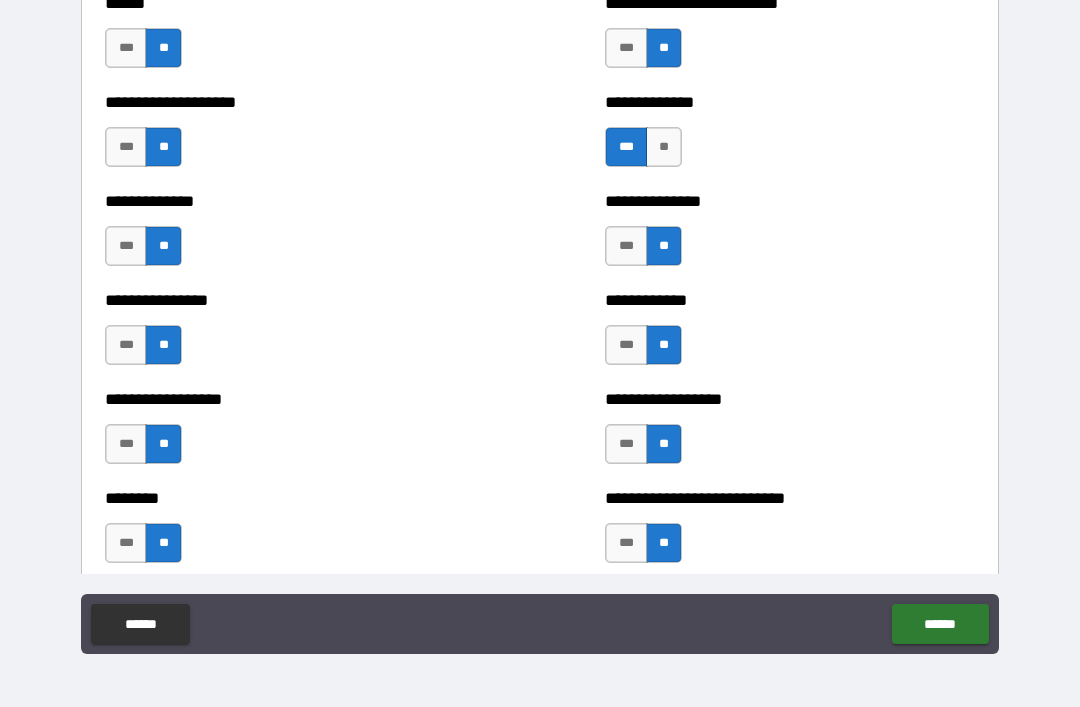 scroll, scrollTop: 3992, scrollLeft: 0, axis: vertical 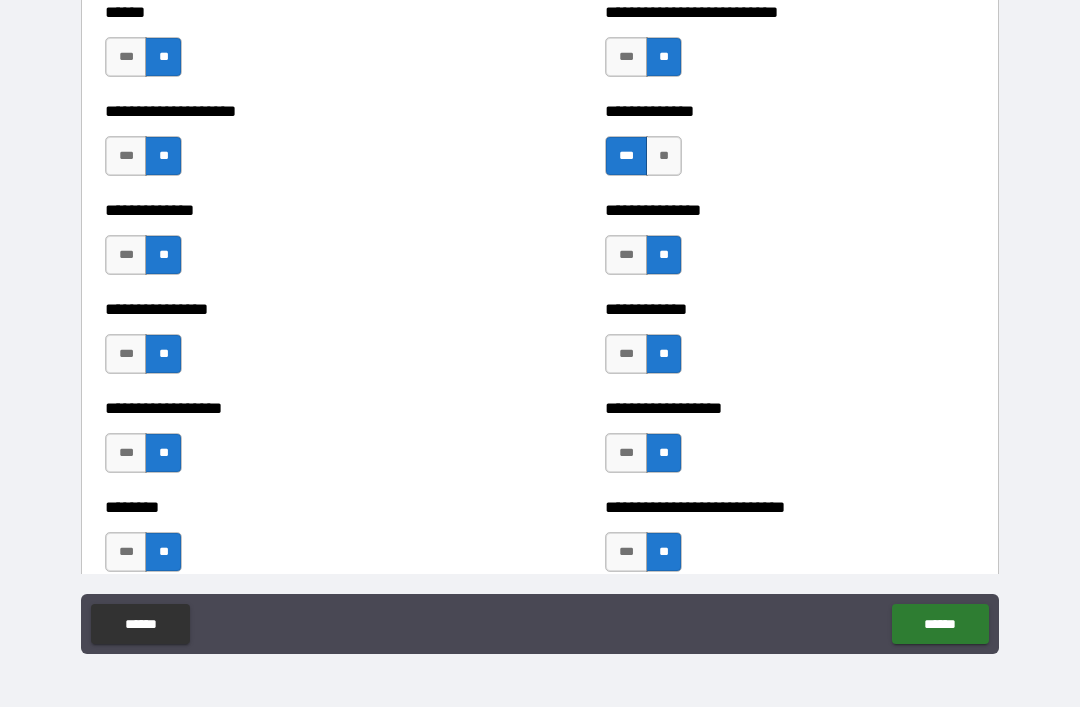 click on "***" at bounding box center (626, 453) 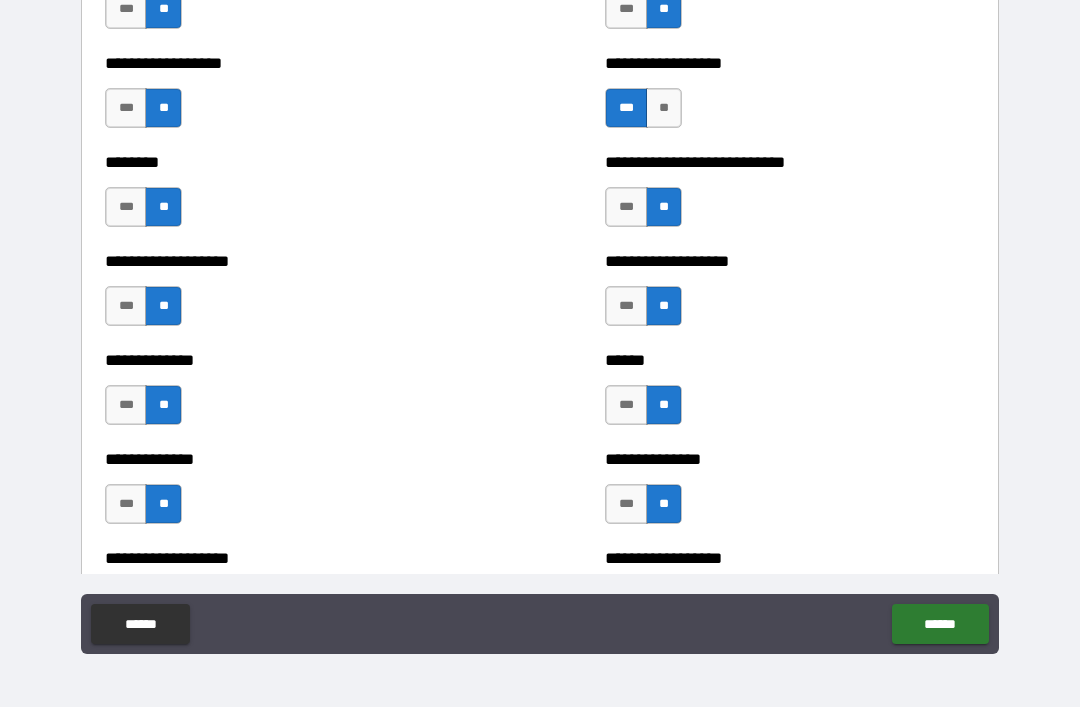 scroll, scrollTop: 4339, scrollLeft: 0, axis: vertical 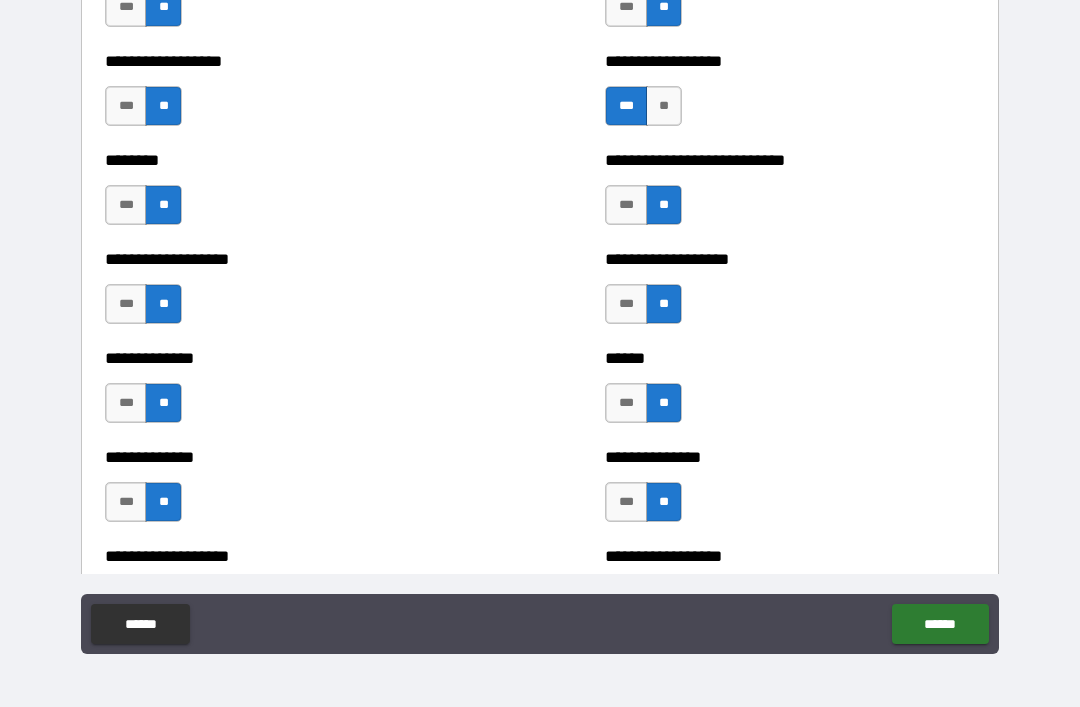 click on "***" at bounding box center [126, 502] 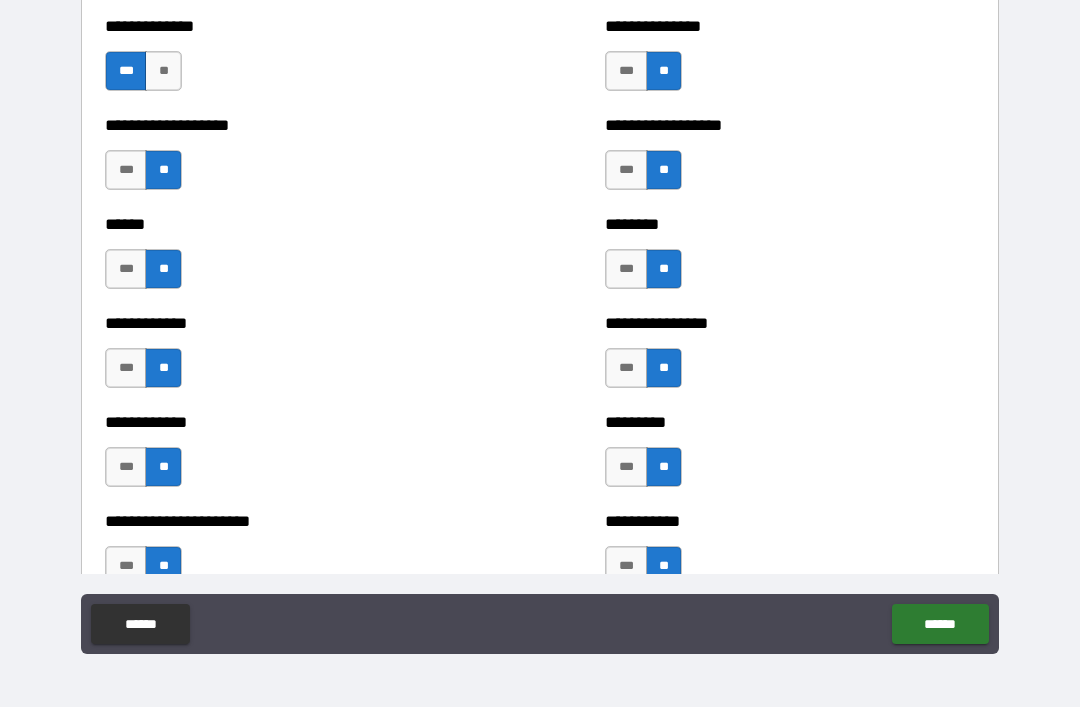 scroll, scrollTop: 4785, scrollLeft: 0, axis: vertical 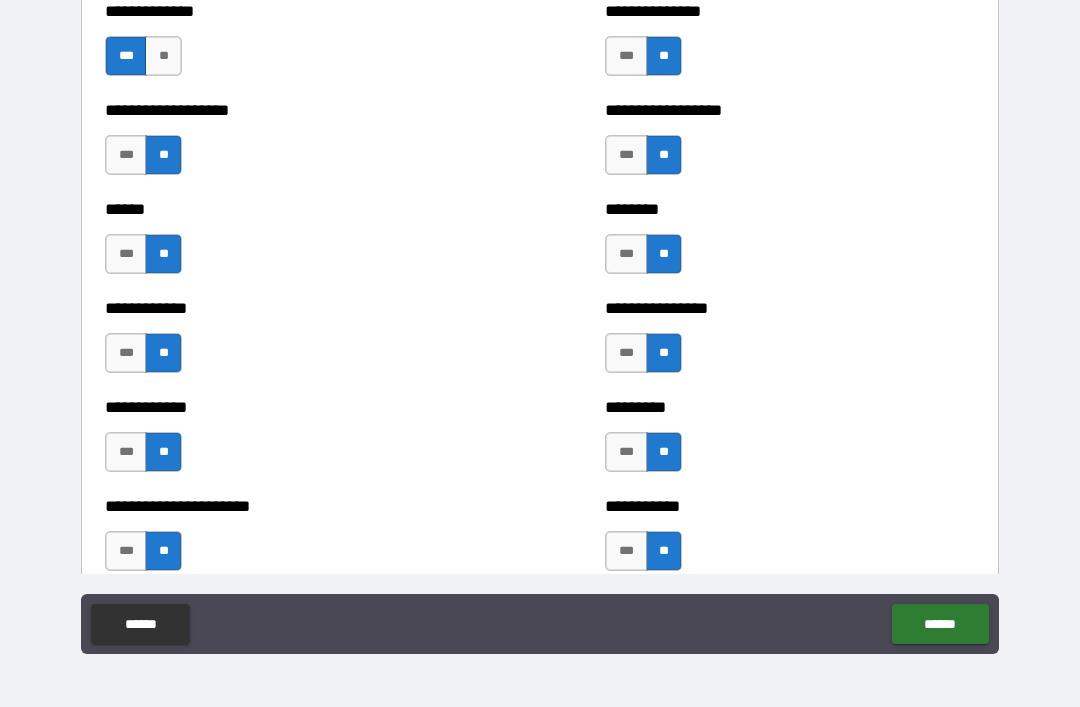 click on "***" at bounding box center (626, 551) 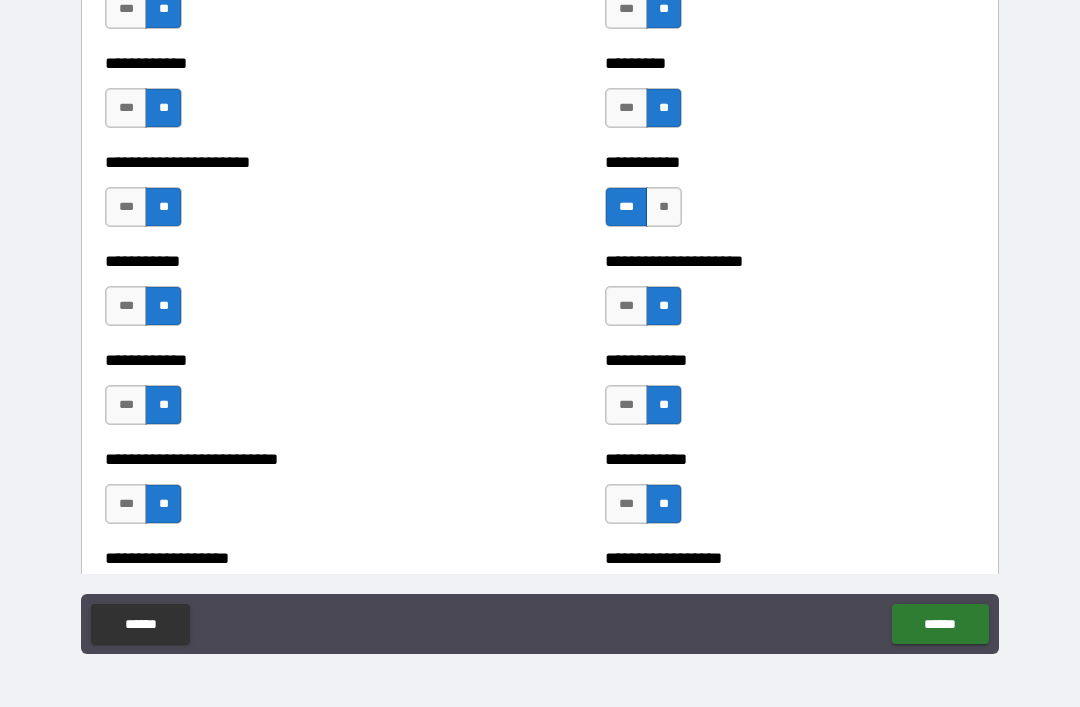 scroll, scrollTop: 5132, scrollLeft: 0, axis: vertical 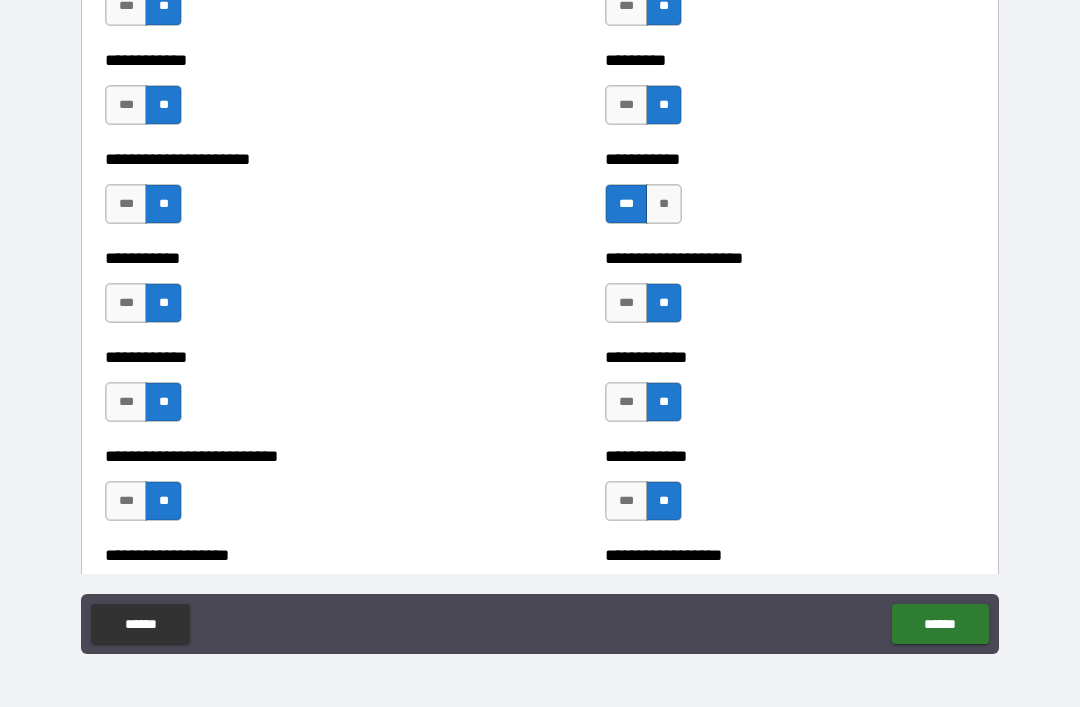 click on "***" at bounding box center (126, 303) 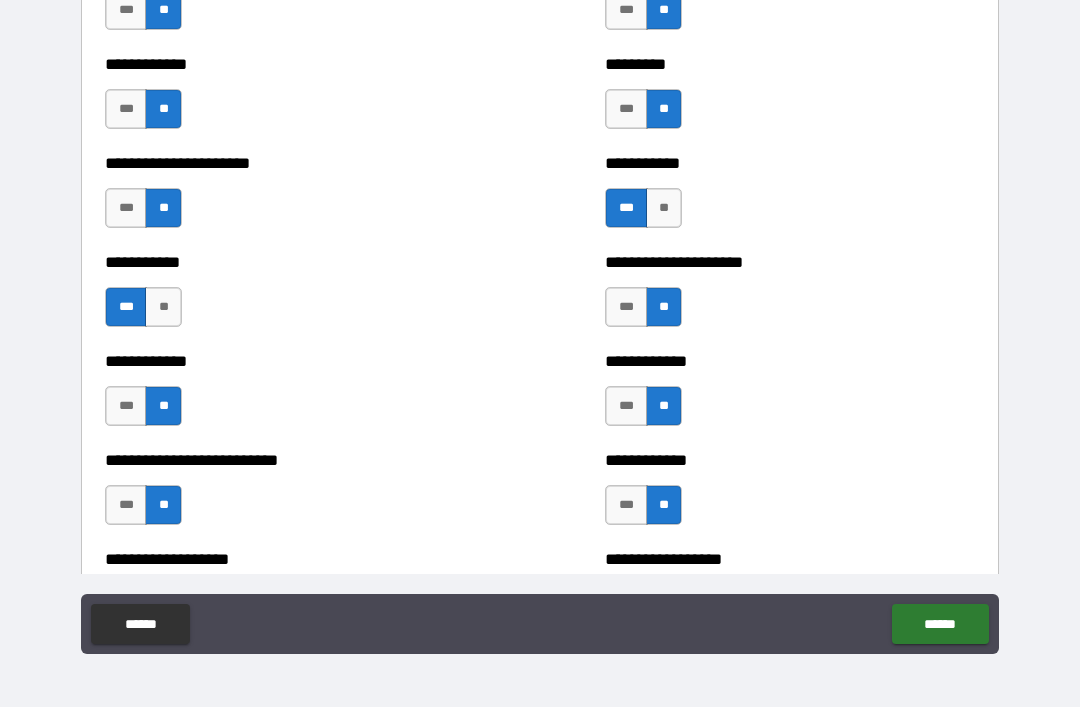 scroll, scrollTop: 5123, scrollLeft: 0, axis: vertical 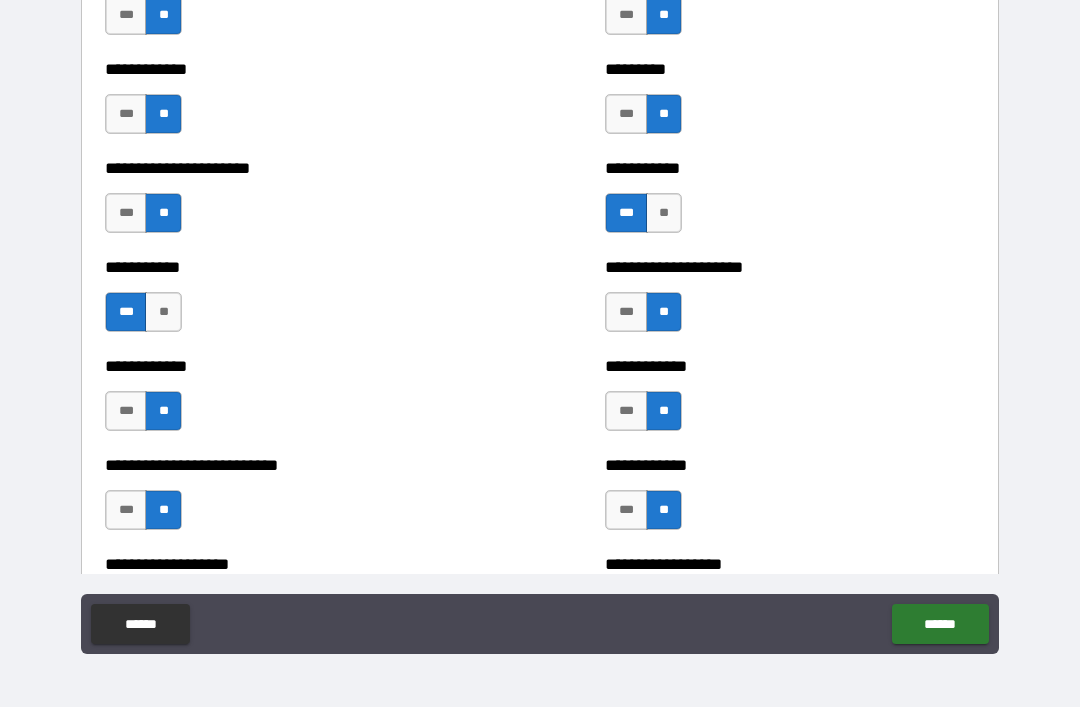 click on "***" at bounding box center (126, 510) 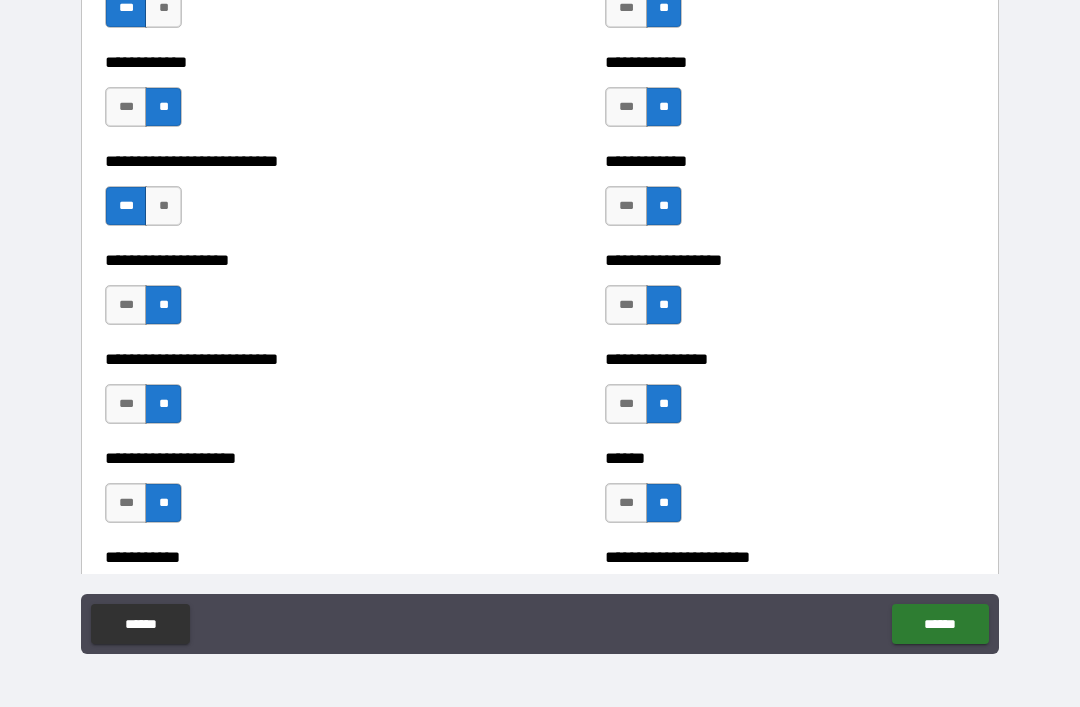 scroll, scrollTop: 5429, scrollLeft: 0, axis: vertical 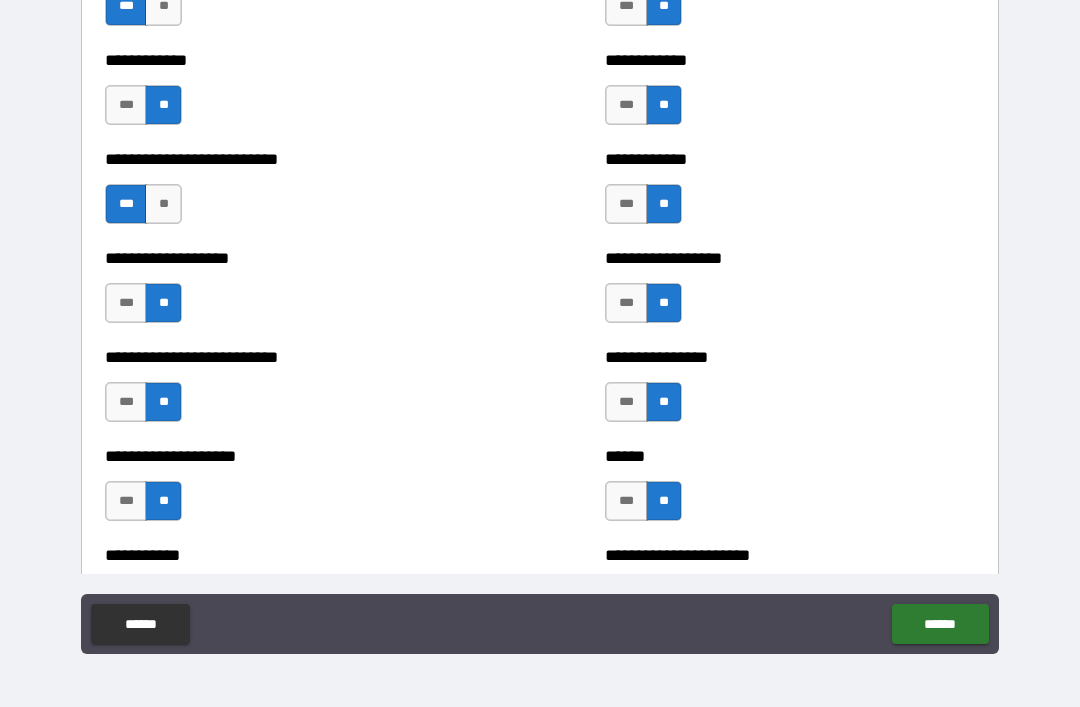 click on "***" at bounding box center (626, 303) 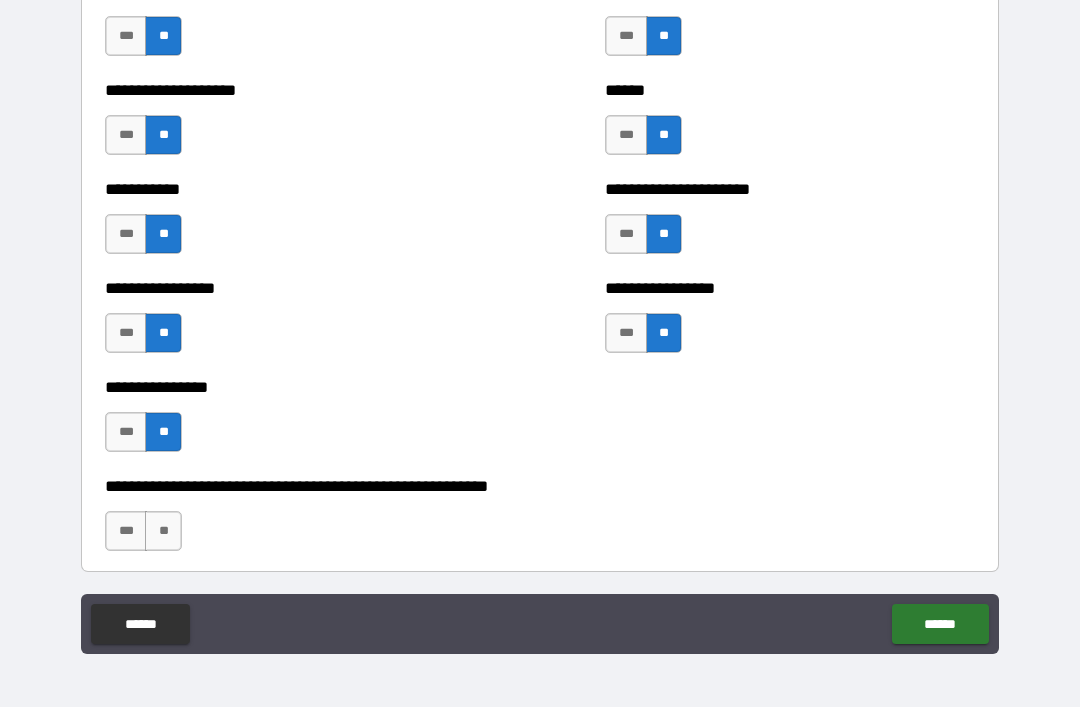 scroll, scrollTop: 5791, scrollLeft: 0, axis: vertical 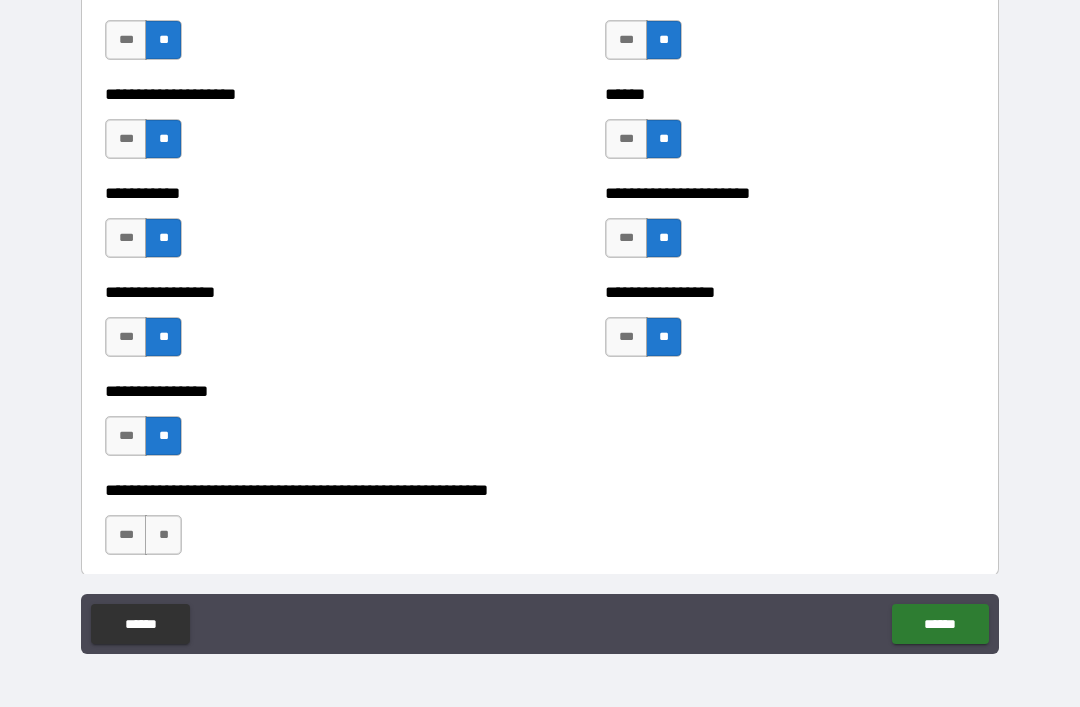 click on "***" at bounding box center [626, 238] 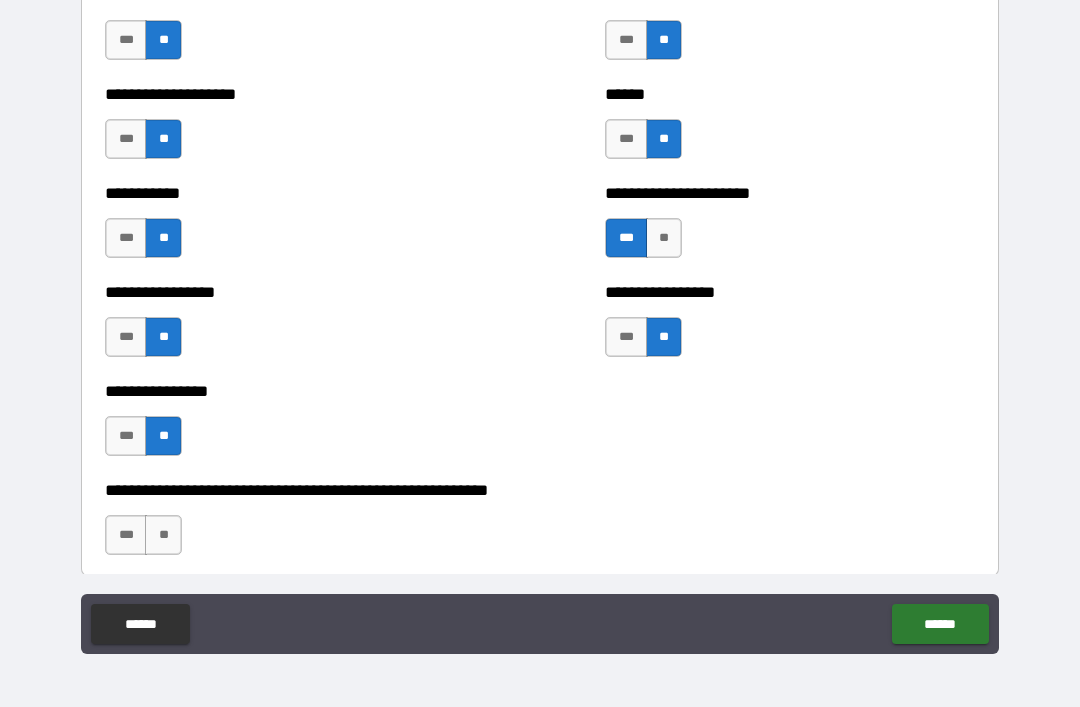 click on "***" at bounding box center [126, 436] 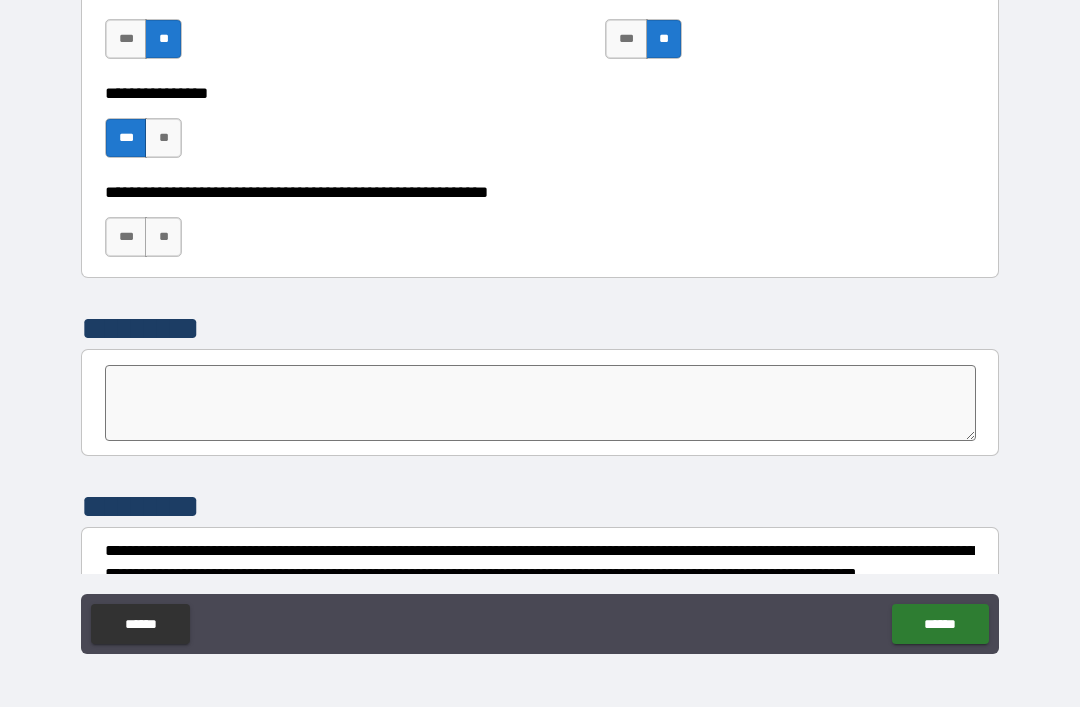 scroll, scrollTop: 6090, scrollLeft: 0, axis: vertical 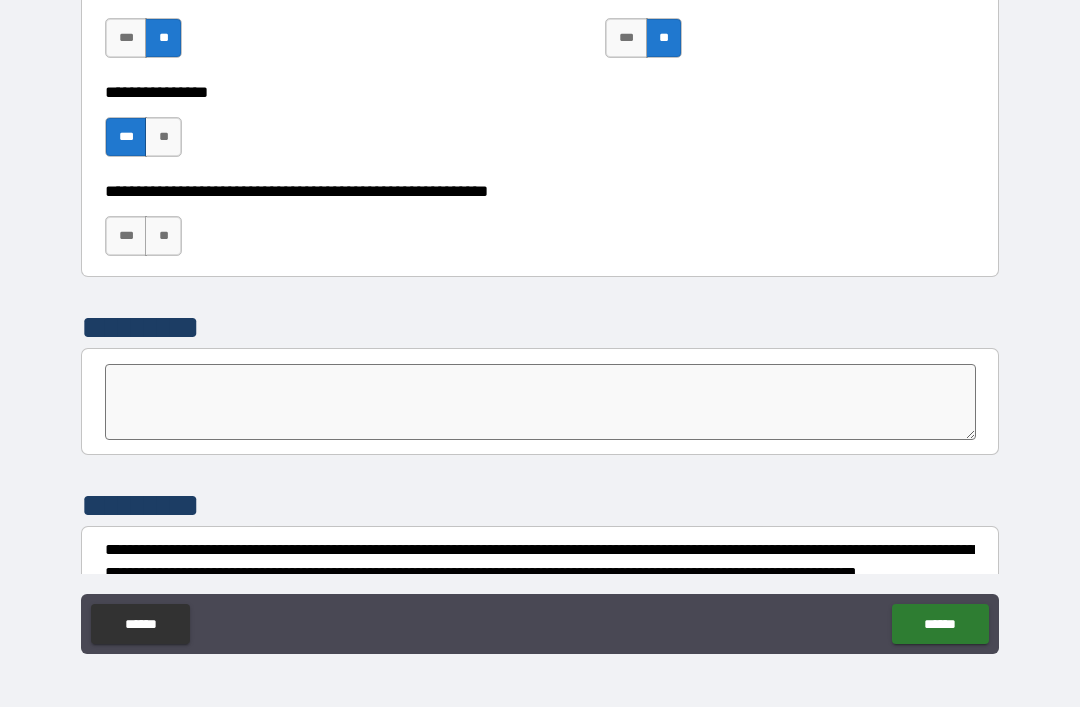 click on "*********" at bounding box center [540, 505] 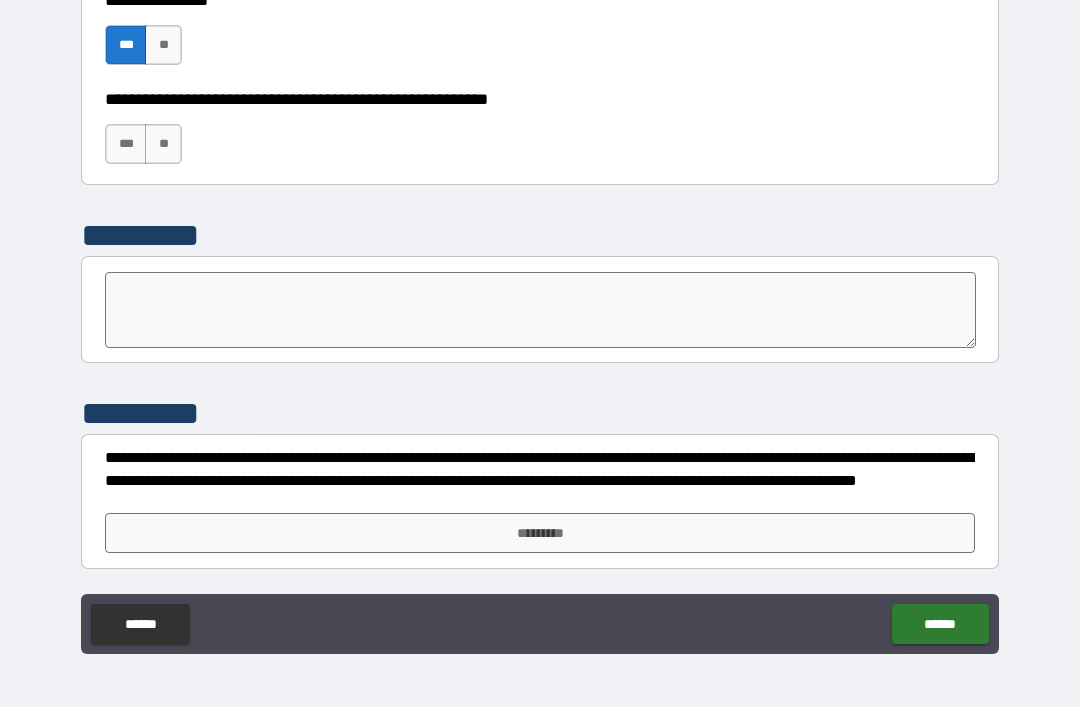 scroll, scrollTop: 6182, scrollLeft: 0, axis: vertical 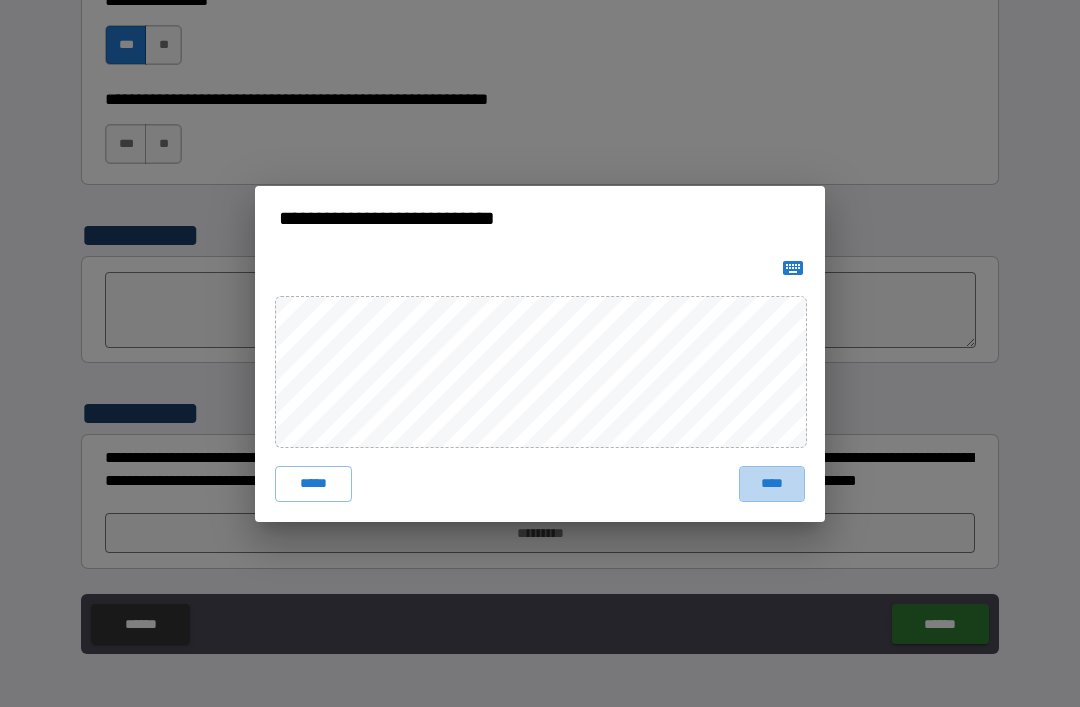 click on "****" at bounding box center (772, 484) 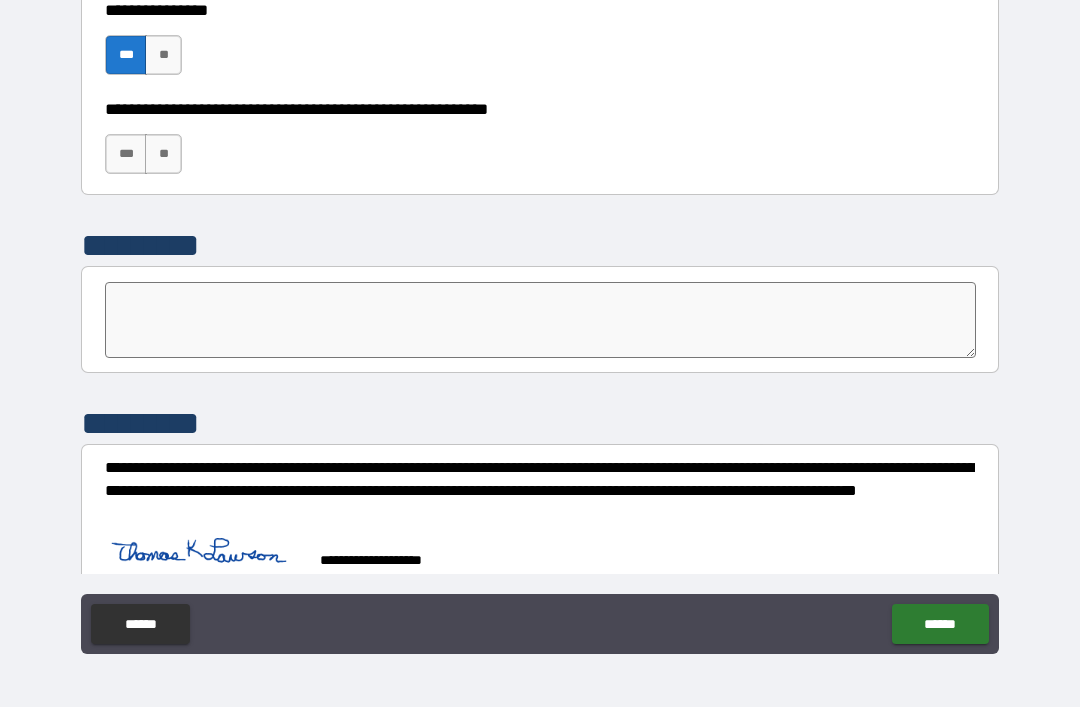click on "******" at bounding box center (940, 624) 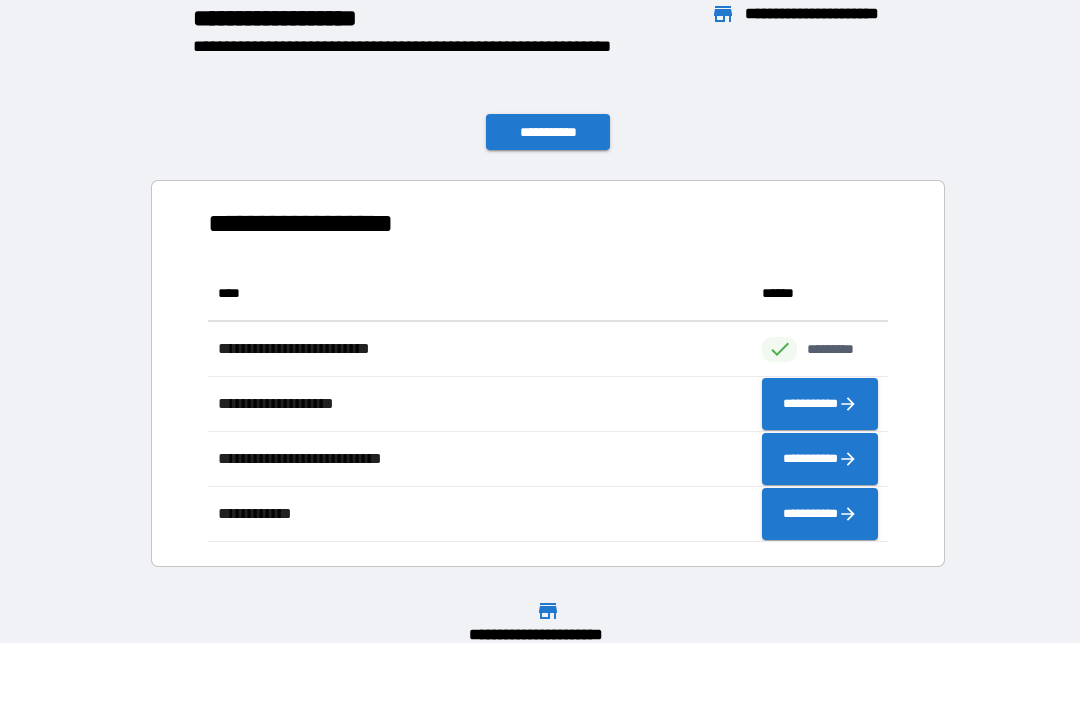 scroll, scrollTop: 276, scrollLeft: 680, axis: both 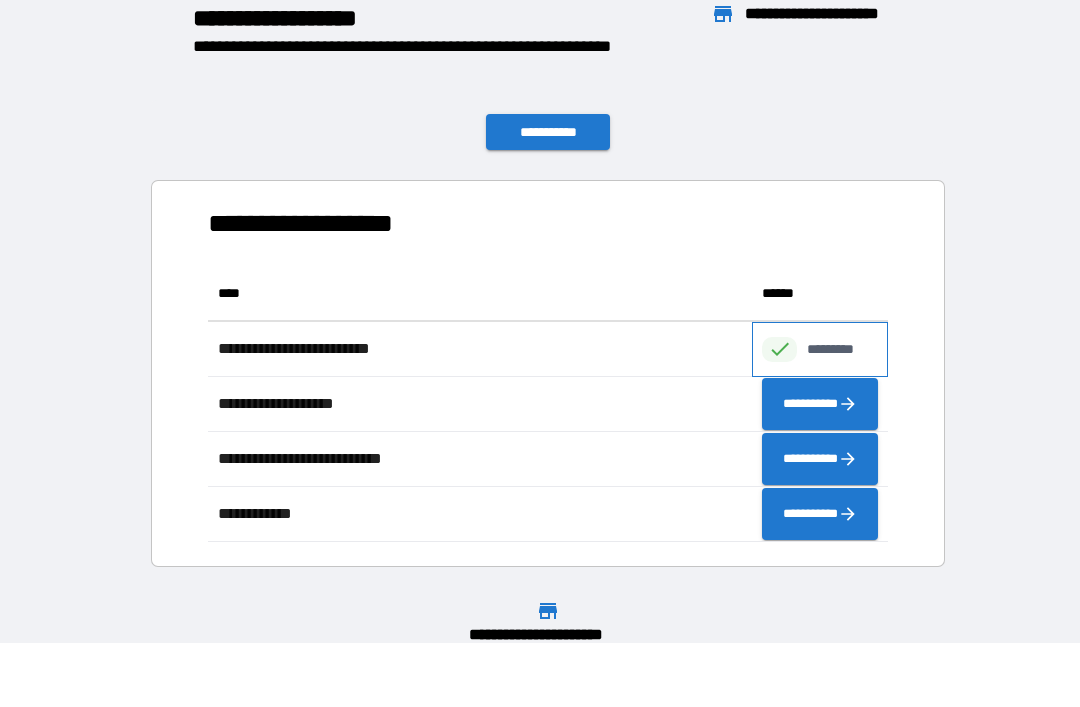 click on "*********" at bounding box center (820, 349) 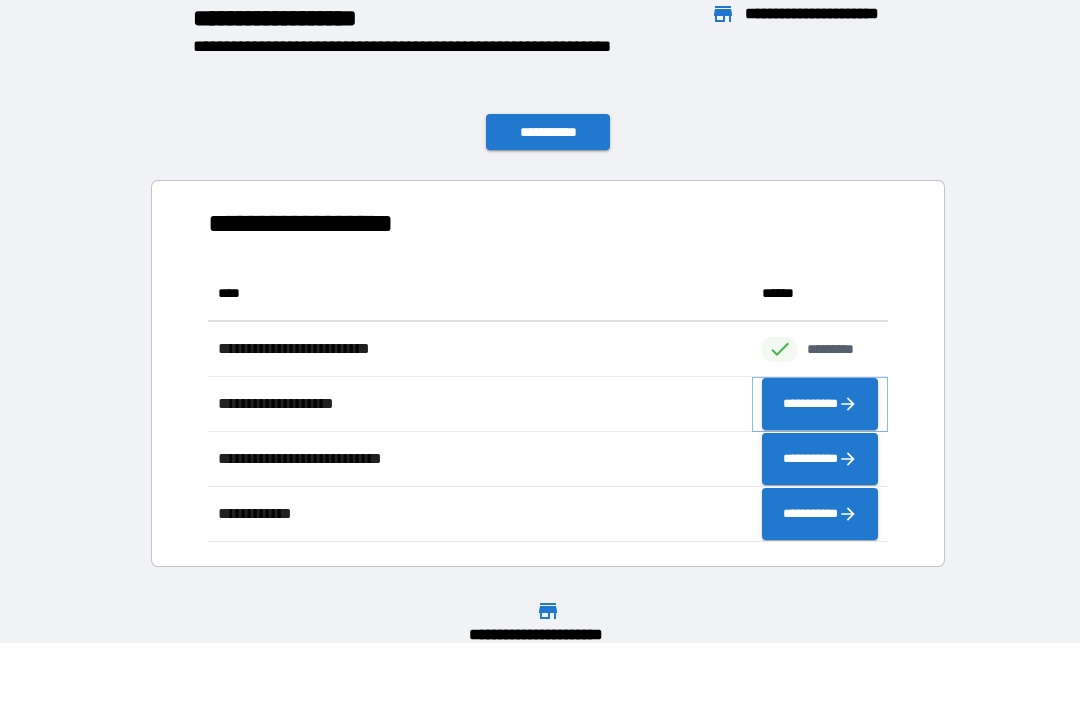 click on "**********" at bounding box center (820, 404) 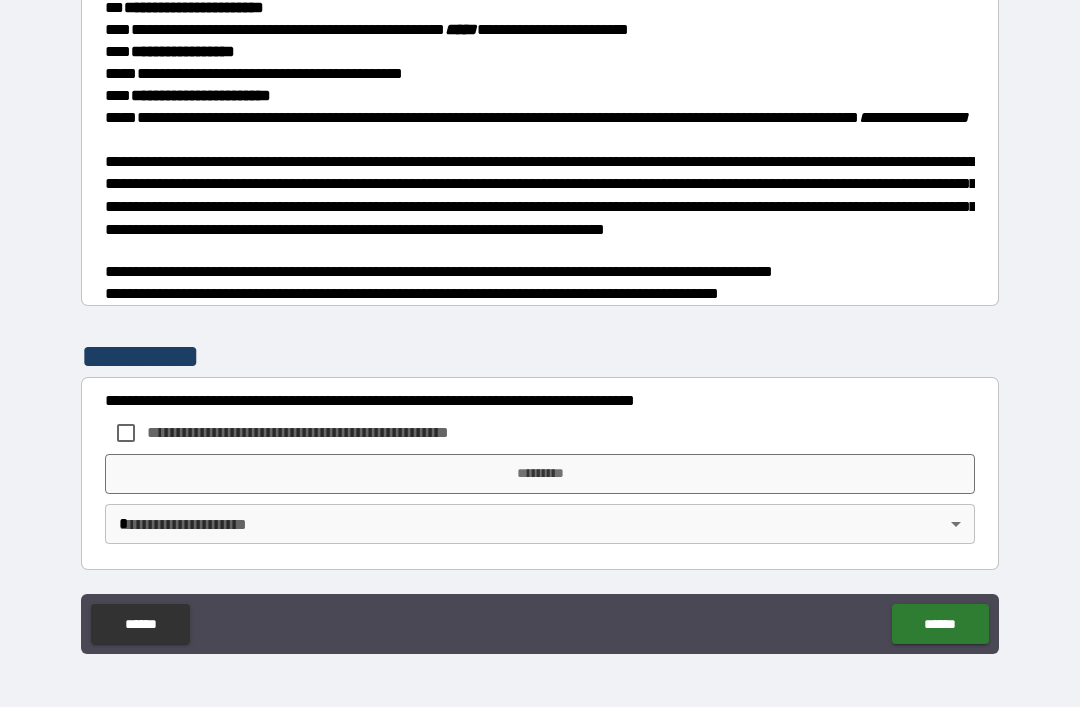 scroll, scrollTop: 450, scrollLeft: 0, axis: vertical 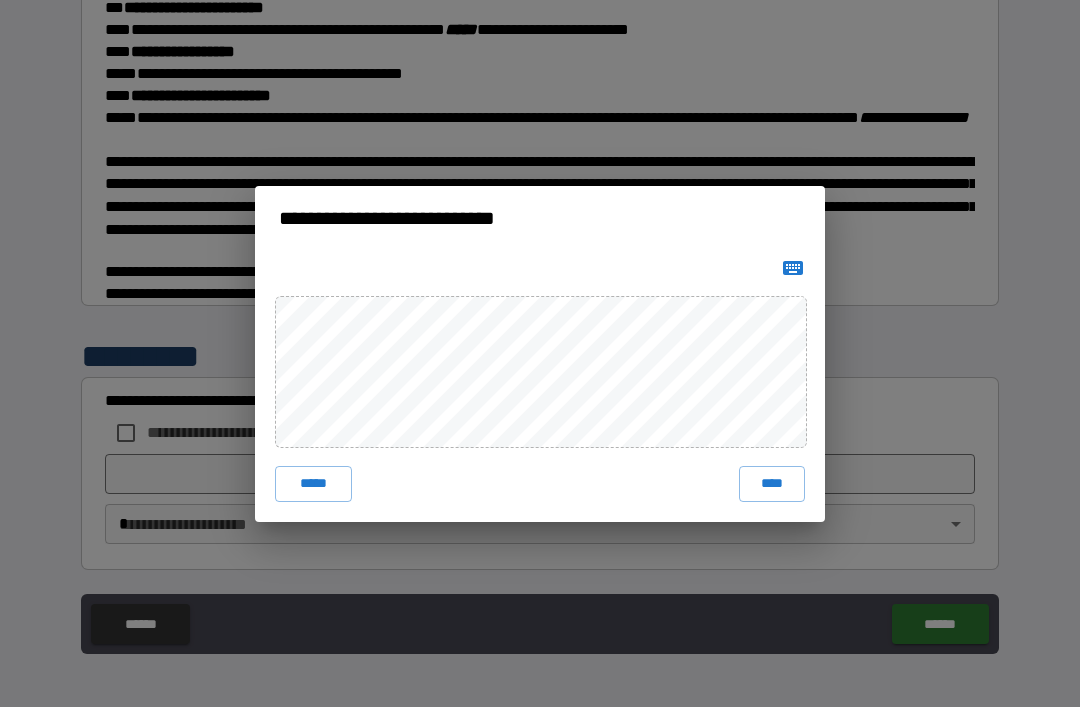 click on "*****" at bounding box center [313, 484] 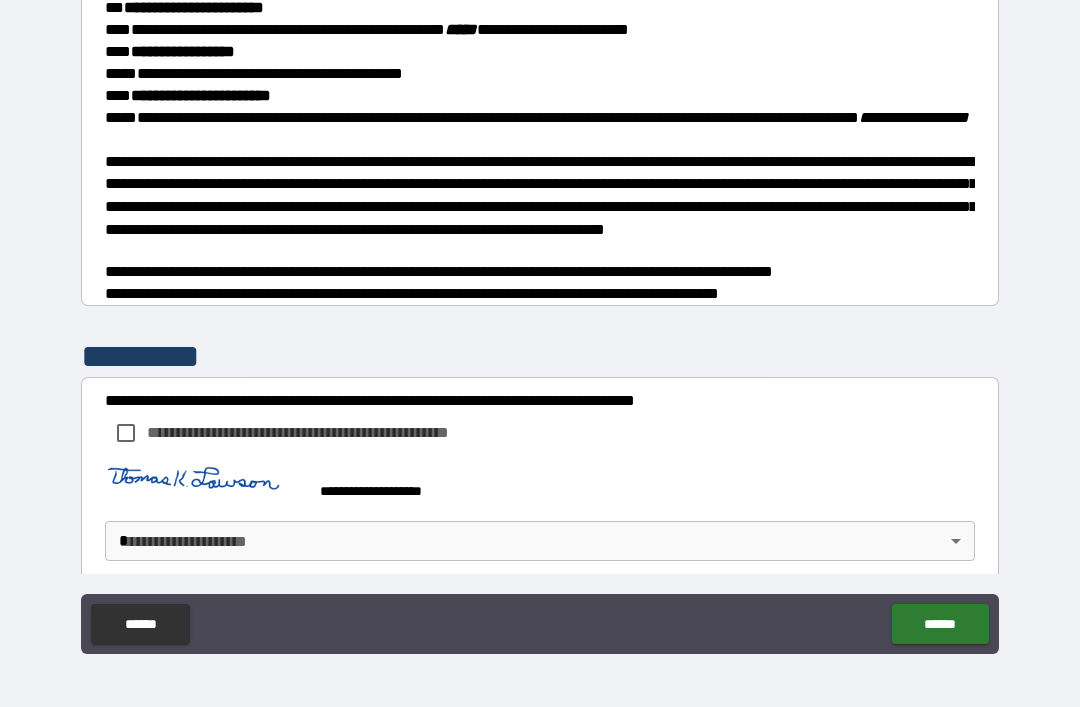 scroll, scrollTop: 440, scrollLeft: 0, axis: vertical 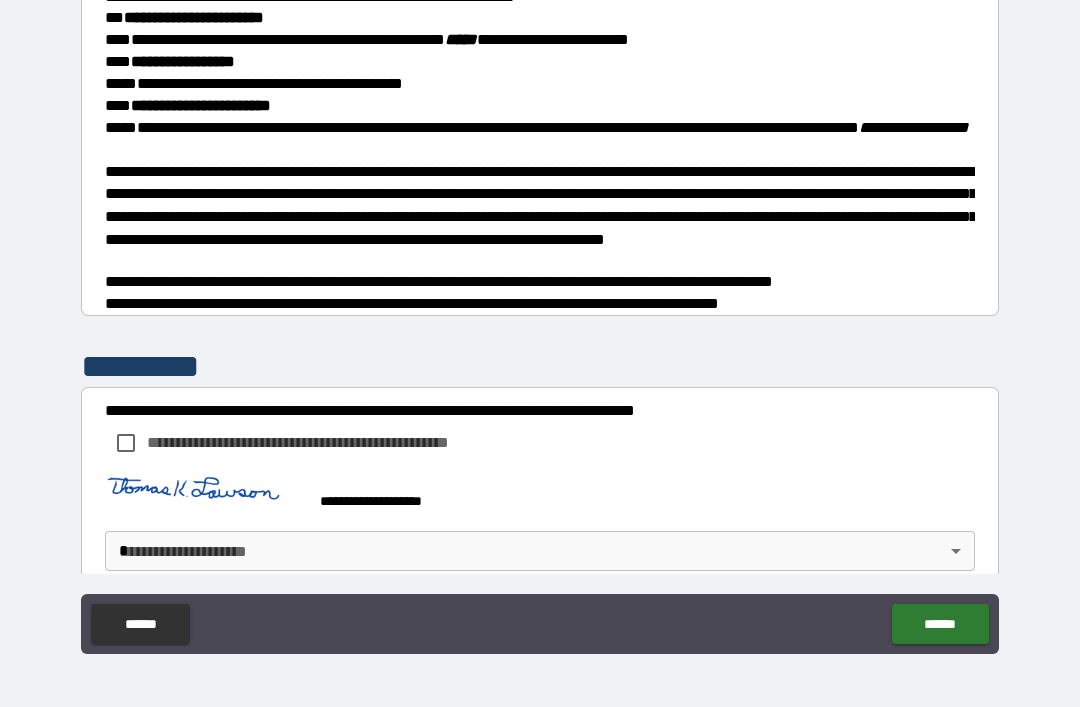 click on "******" at bounding box center [940, 624] 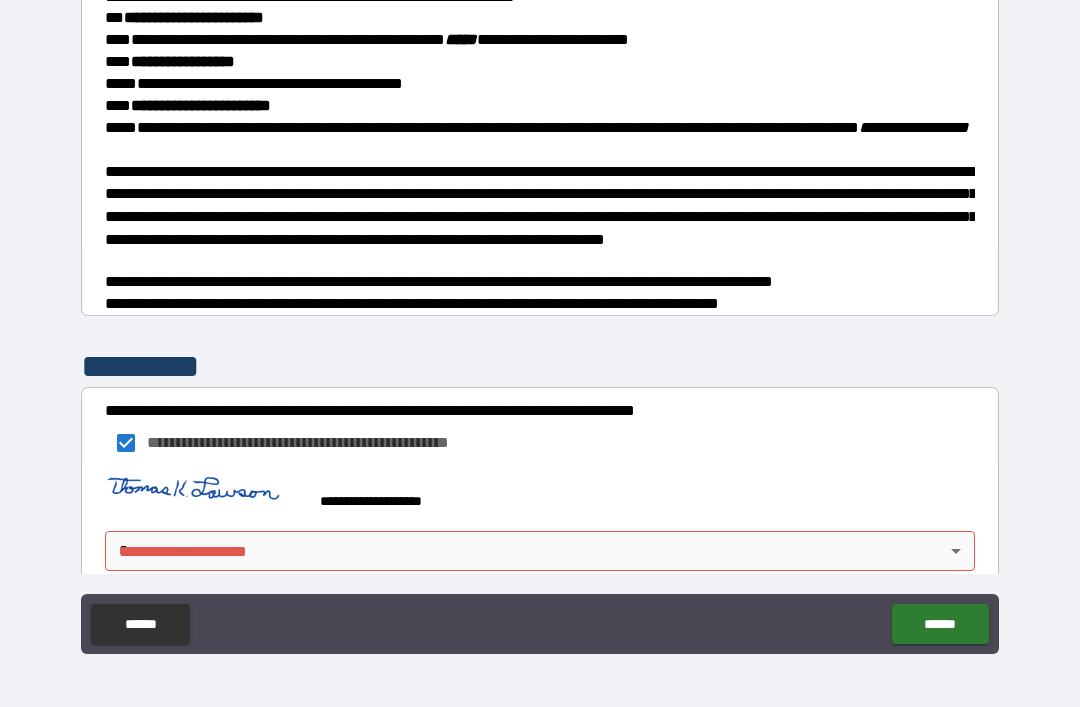 click on "******" at bounding box center (940, 624) 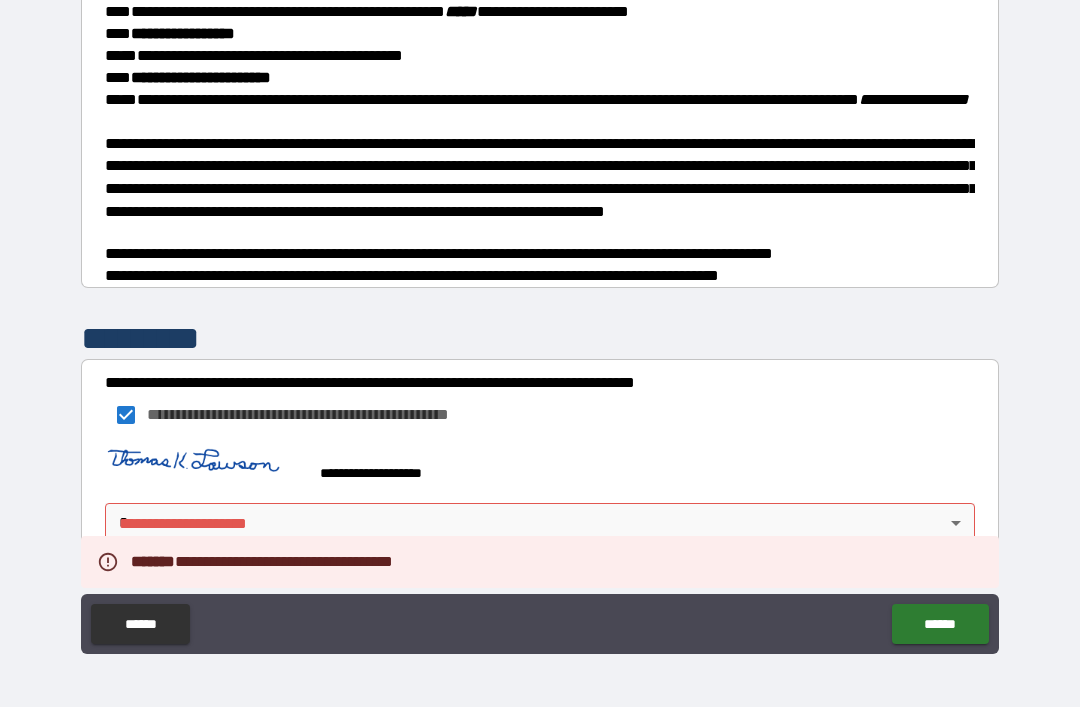 scroll, scrollTop: 467, scrollLeft: 0, axis: vertical 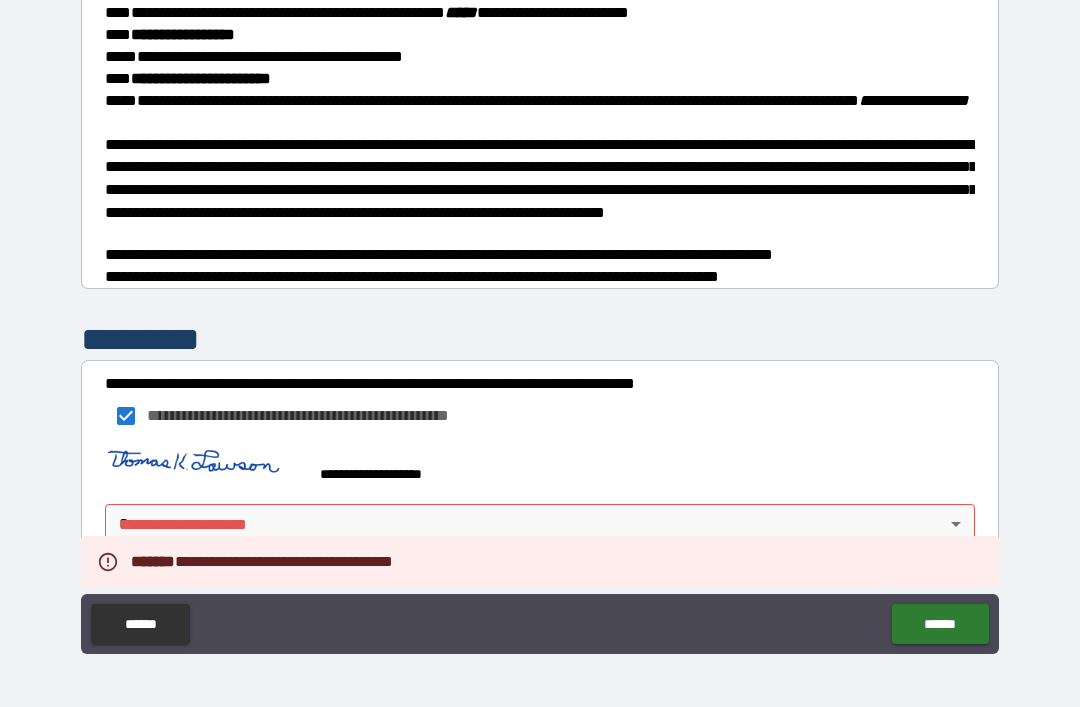 click at bounding box center [205, 465] 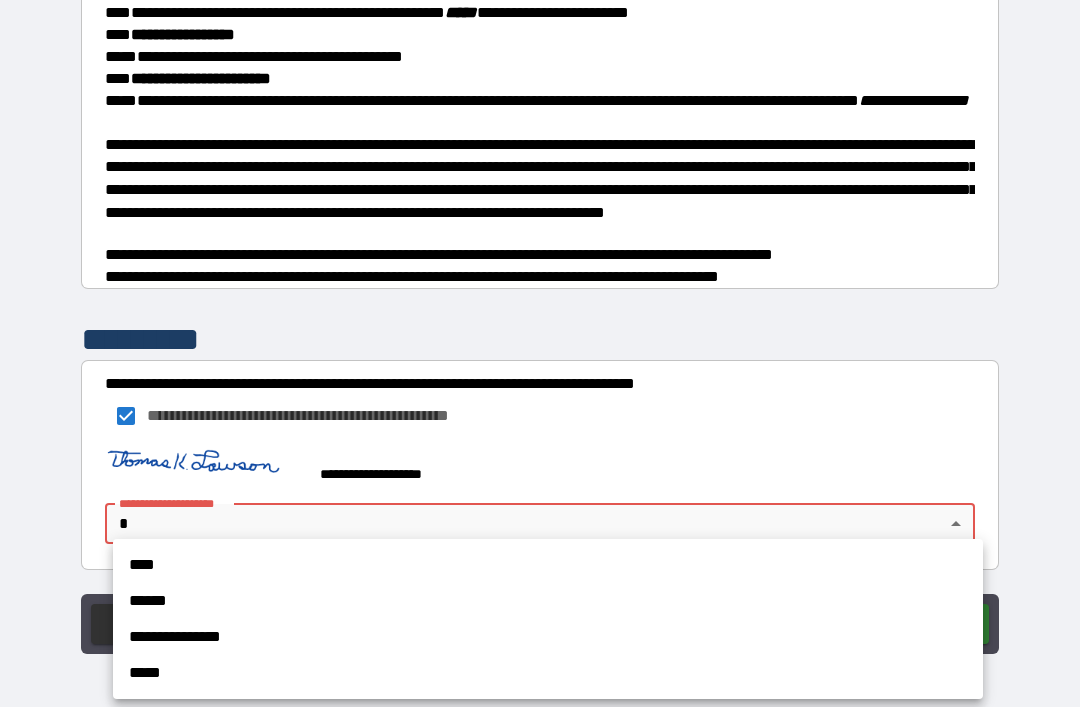 click on "****" at bounding box center (548, 565) 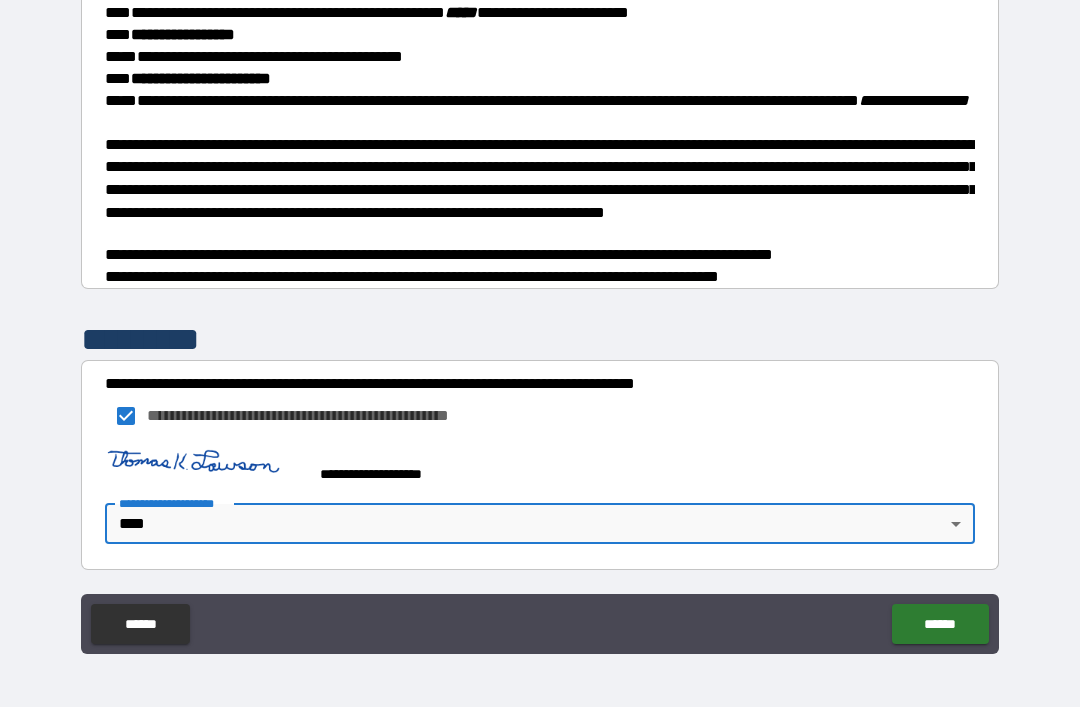 click on "******" at bounding box center (940, 624) 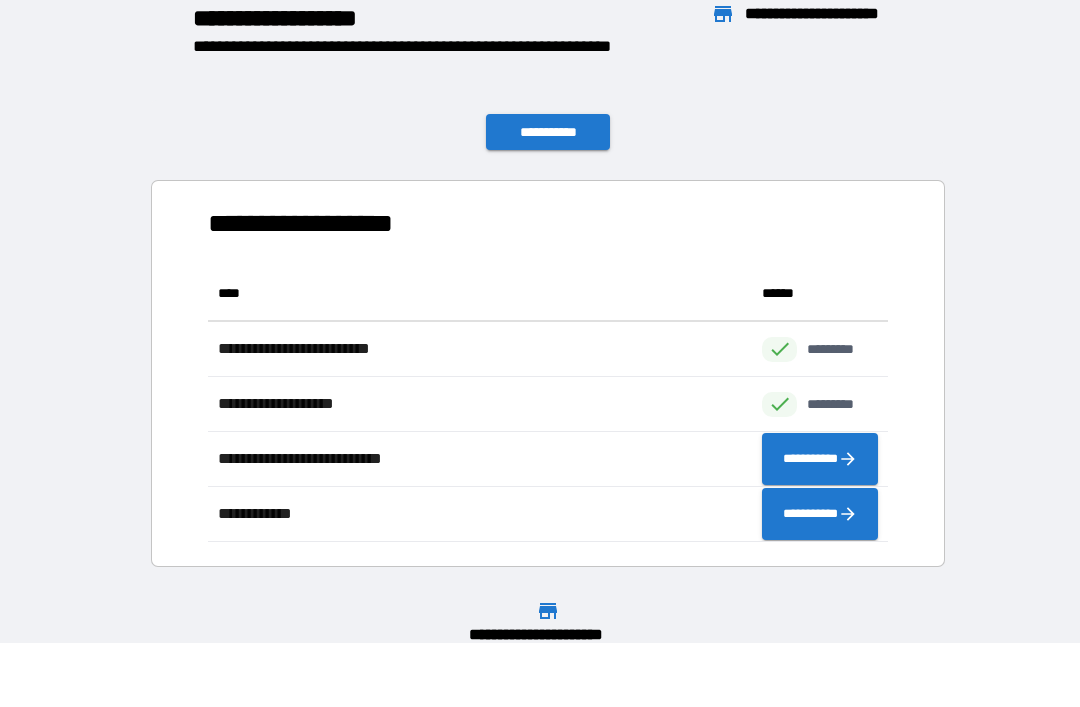 scroll, scrollTop: 276, scrollLeft: 680, axis: both 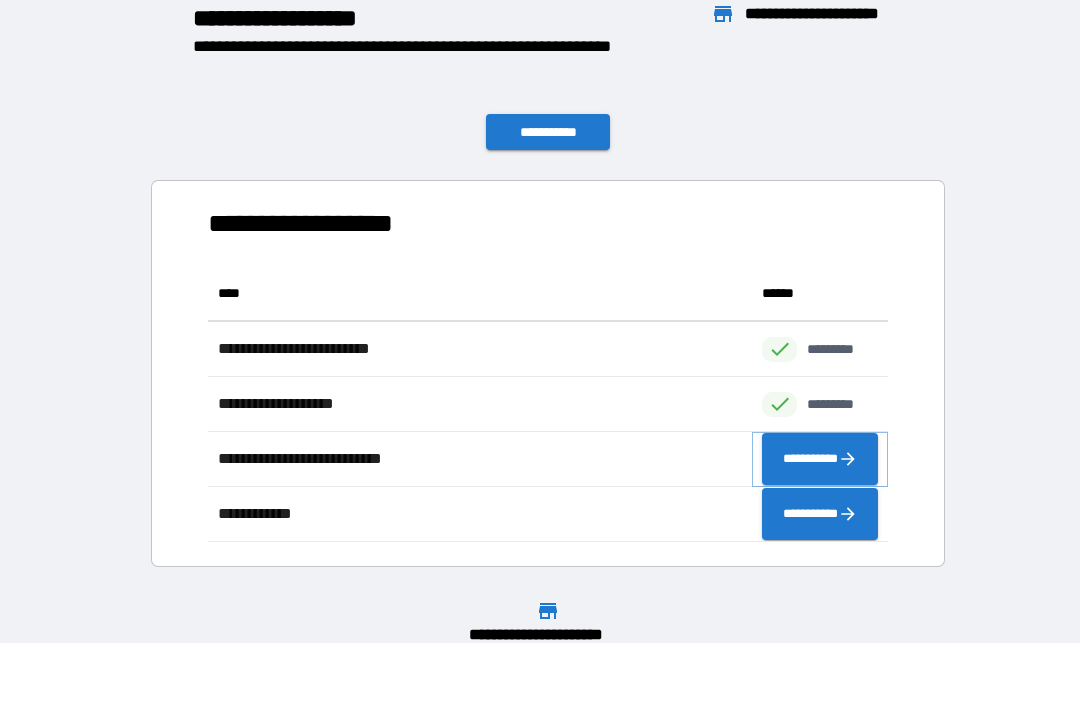 click on "**********" at bounding box center (820, 459) 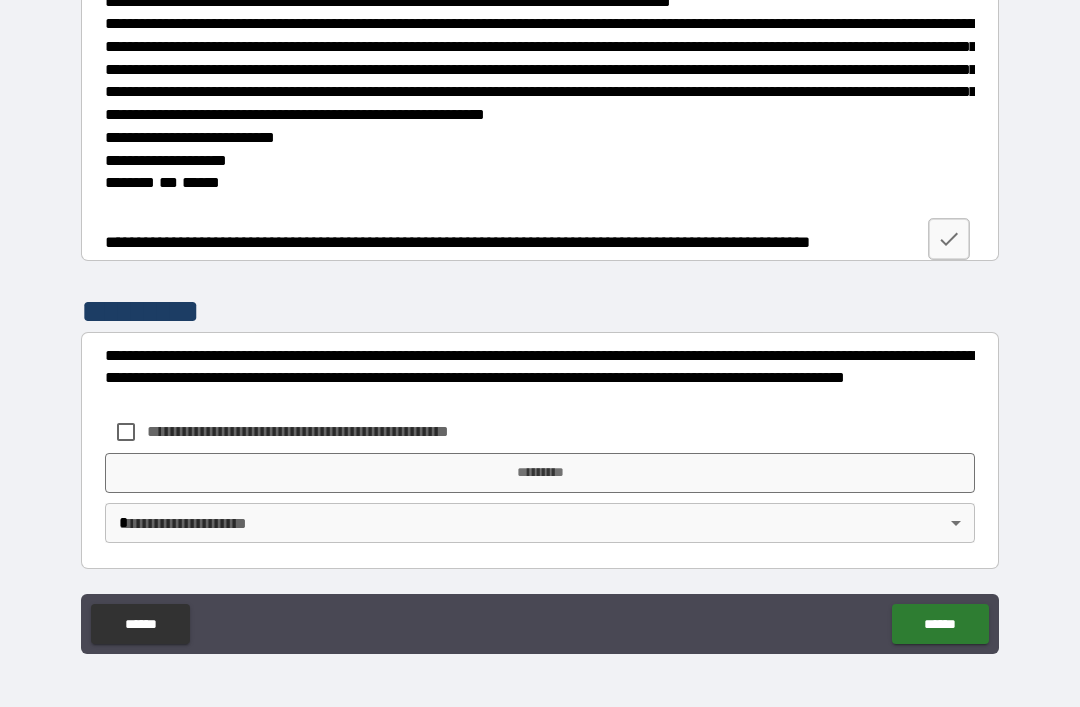 scroll, scrollTop: 4078, scrollLeft: 0, axis: vertical 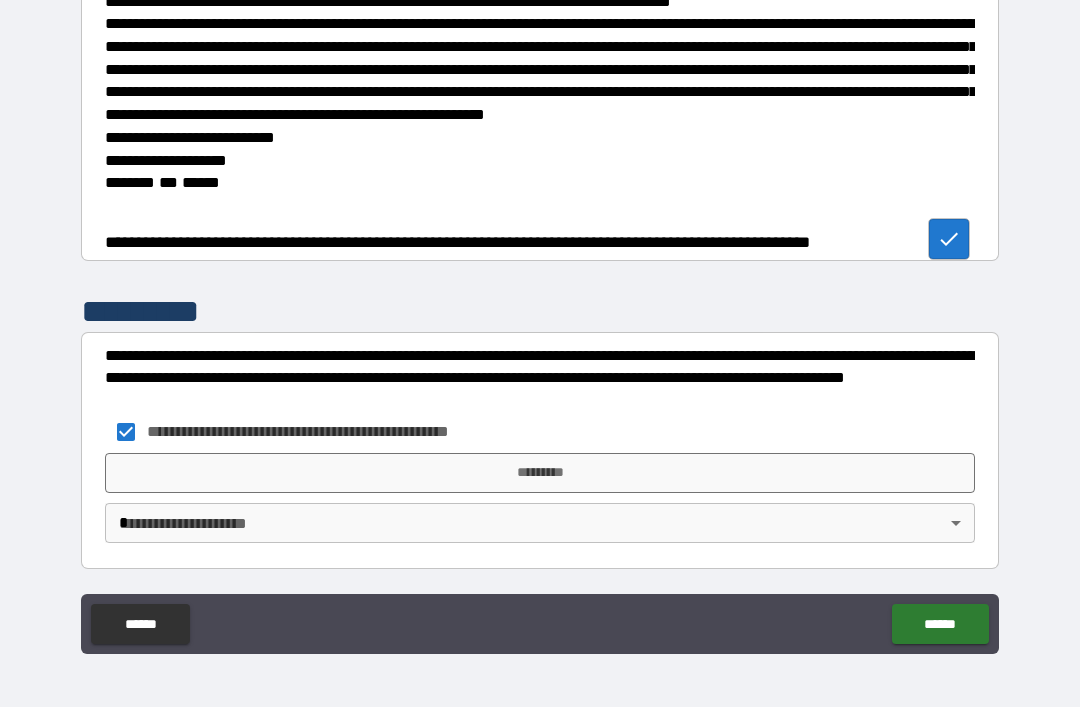 click on "*********" at bounding box center [540, 473] 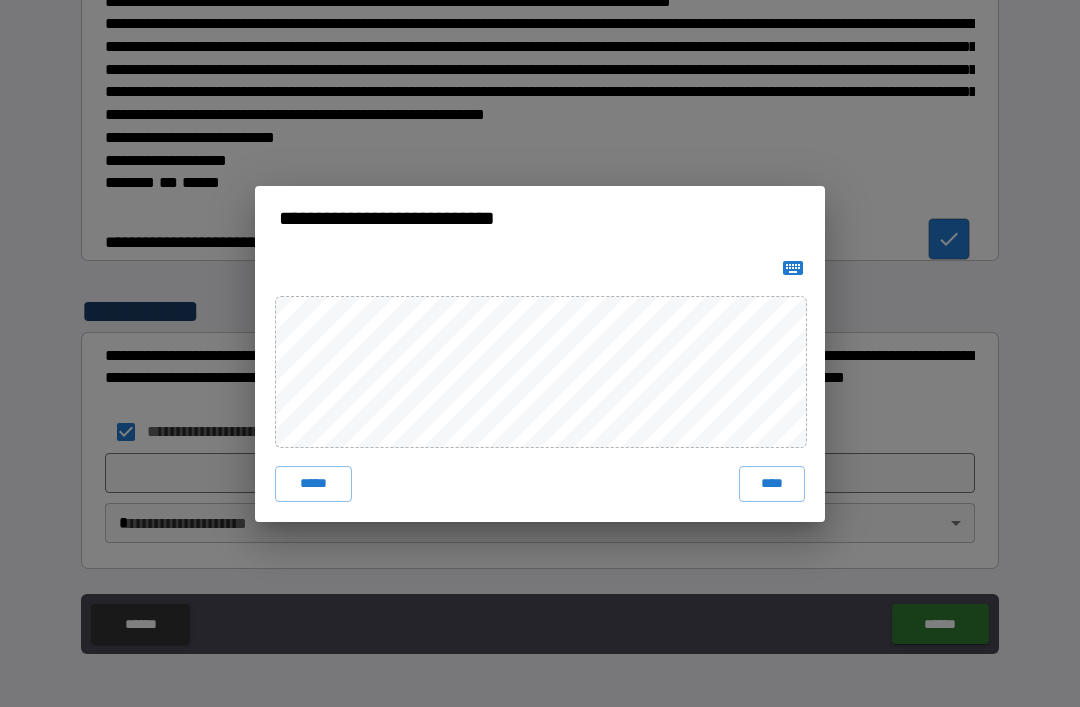 click on "****" at bounding box center [772, 484] 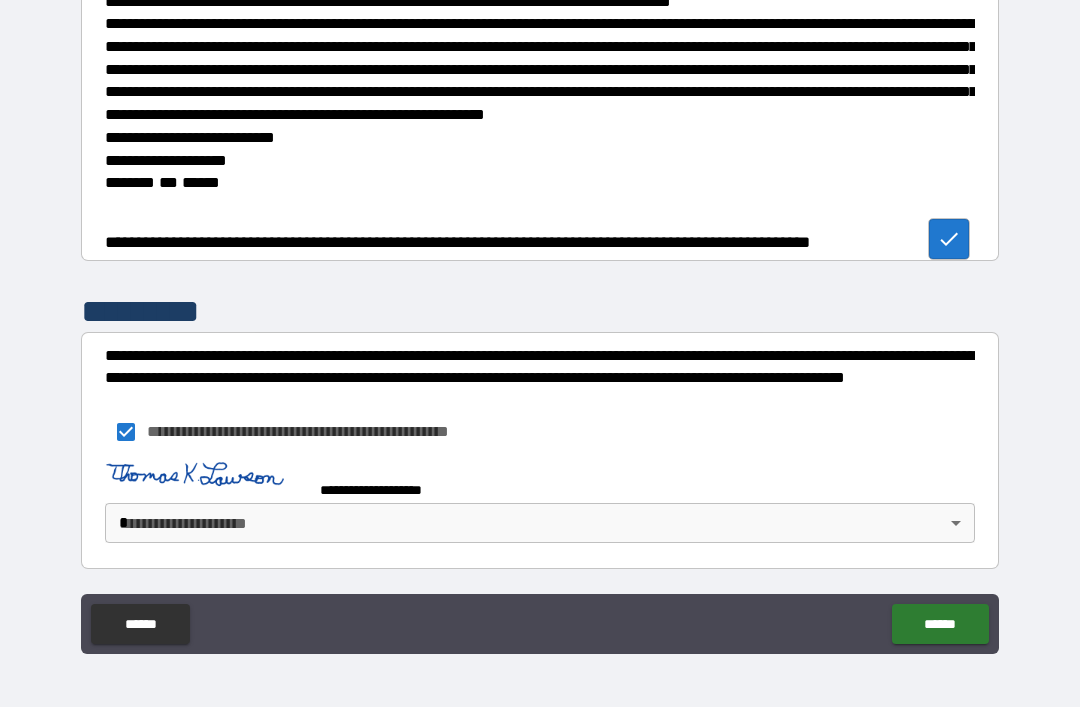 scroll, scrollTop: 4068, scrollLeft: 0, axis: vertical 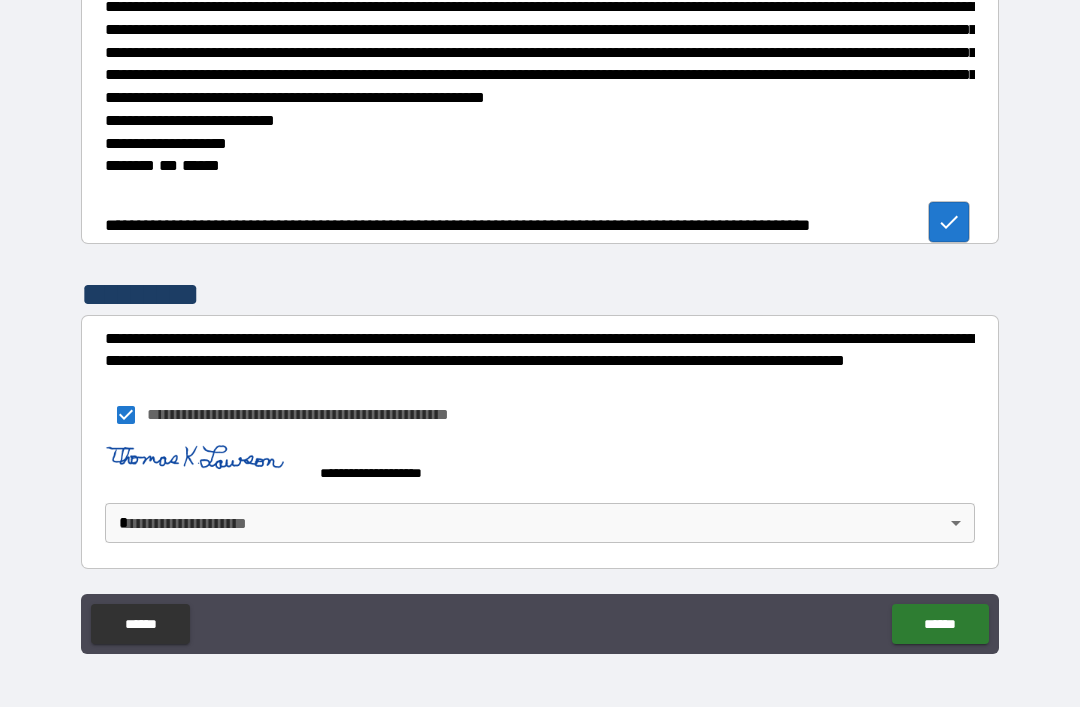 click on "**********" at bounding box center (540, 321) 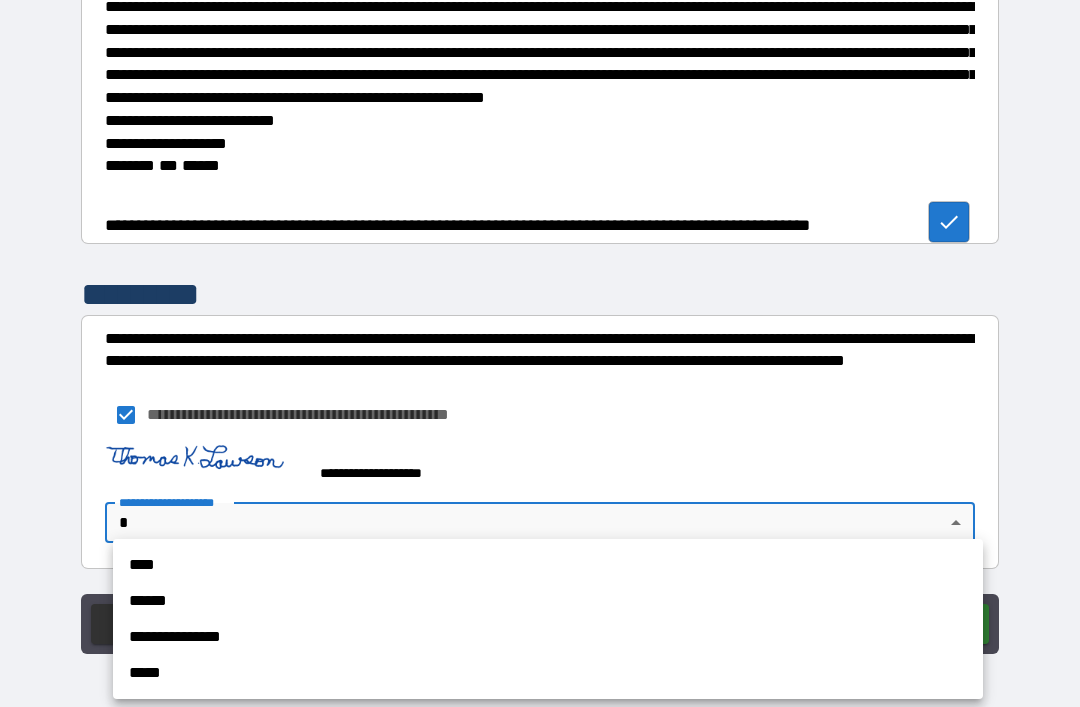 click on "****" at bounding box center (548, 565) 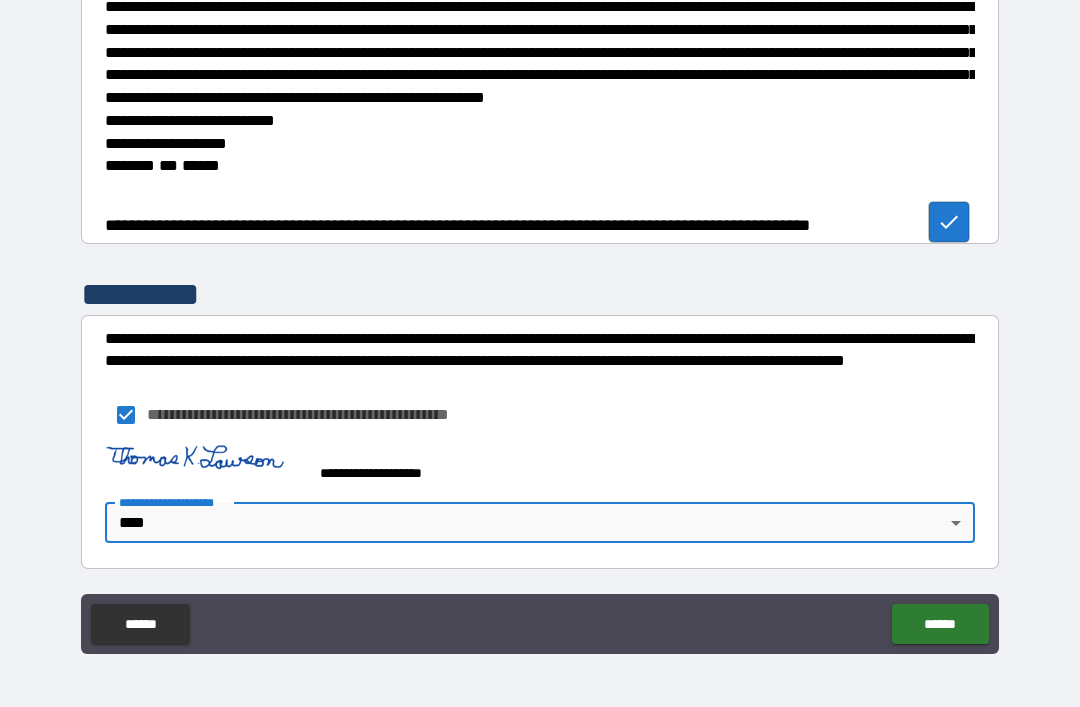 type on "****" 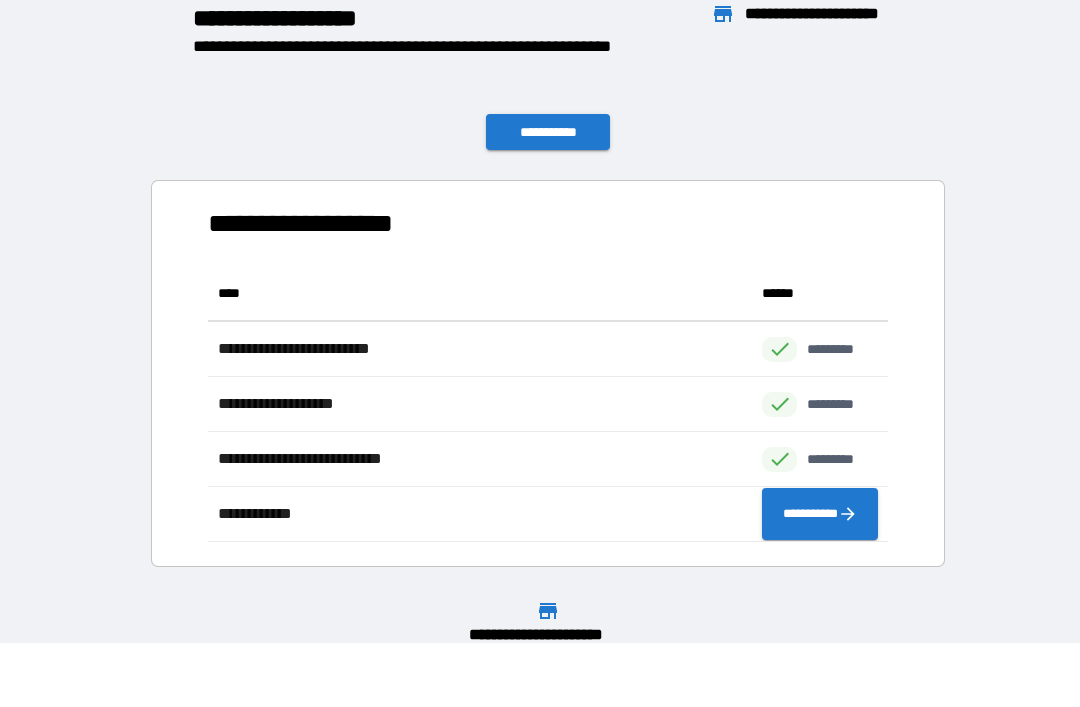 scroll, scrollTop: 1, scrollLeft: 1, axis: both 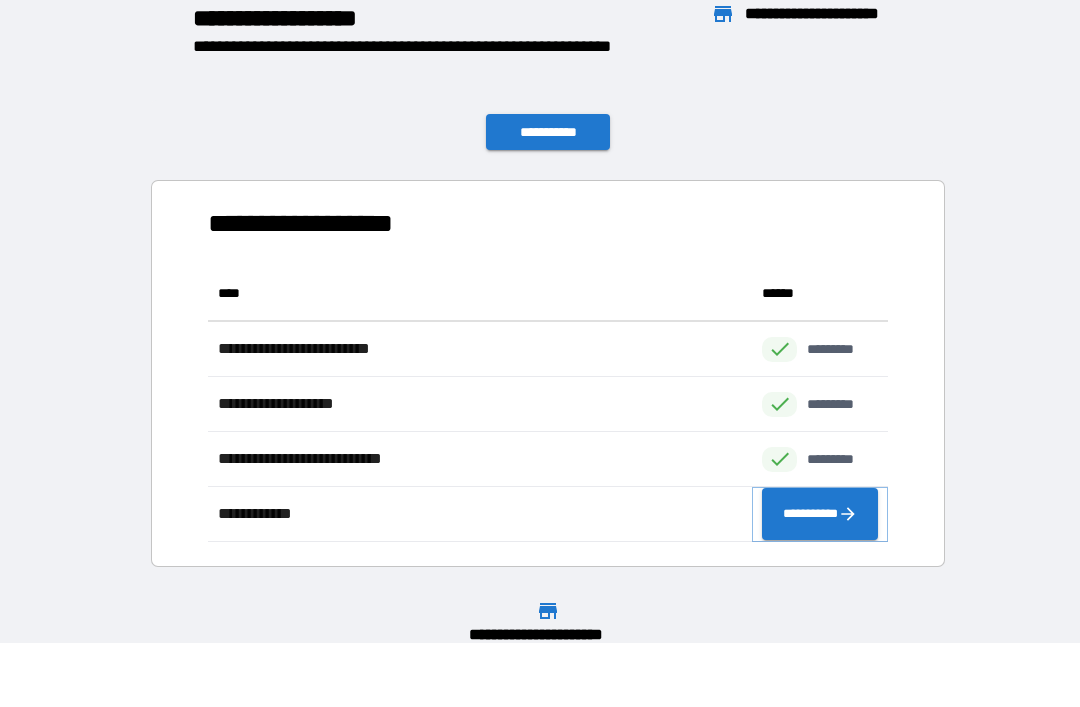 click on "**********" at bounding box center (820, 514) 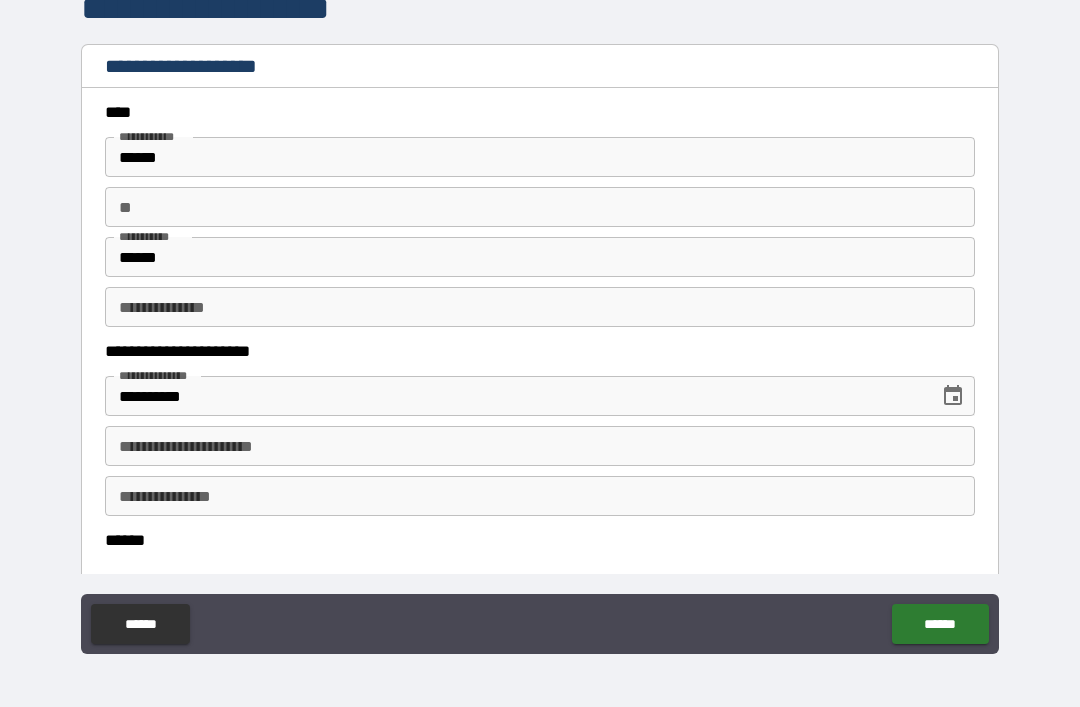 click on "**" at bounding box center (540, 207) 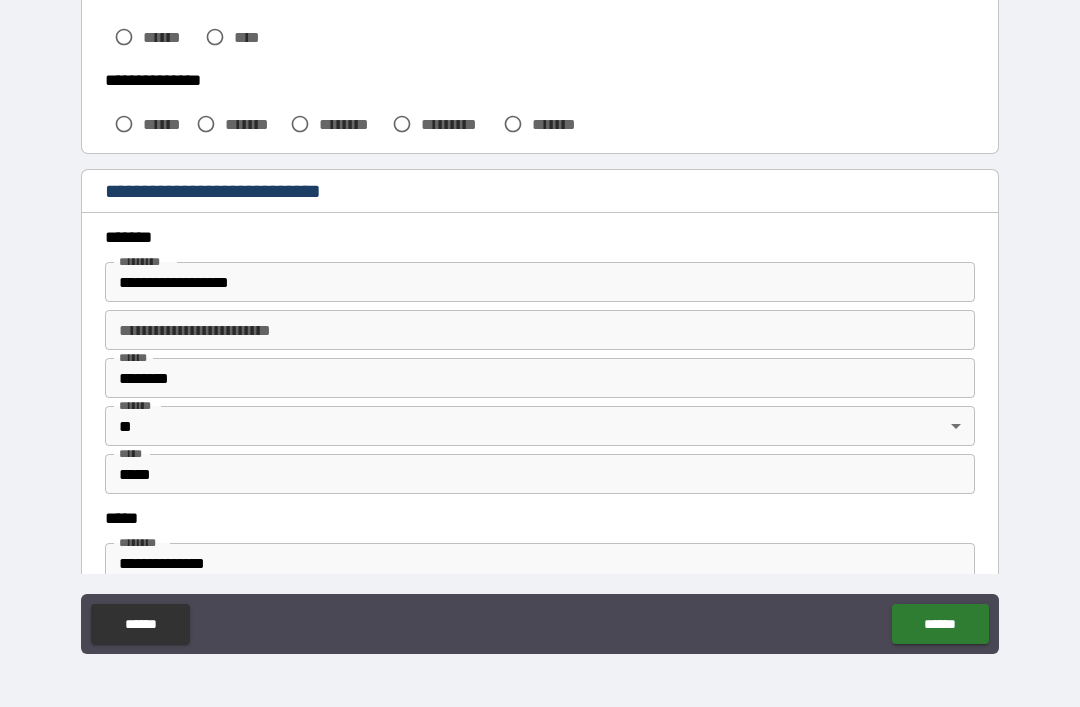 scroll, scrollTop: 547, scrollLeft: 0, axis: vertical 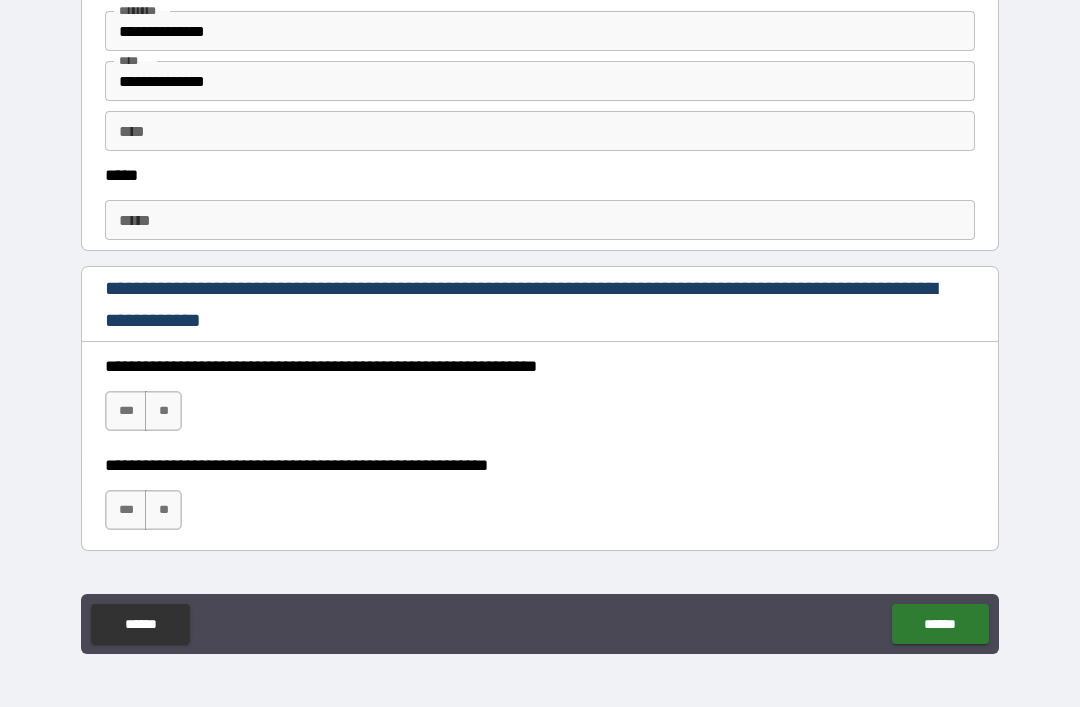 click on "***" at bounding box center [126, 411] 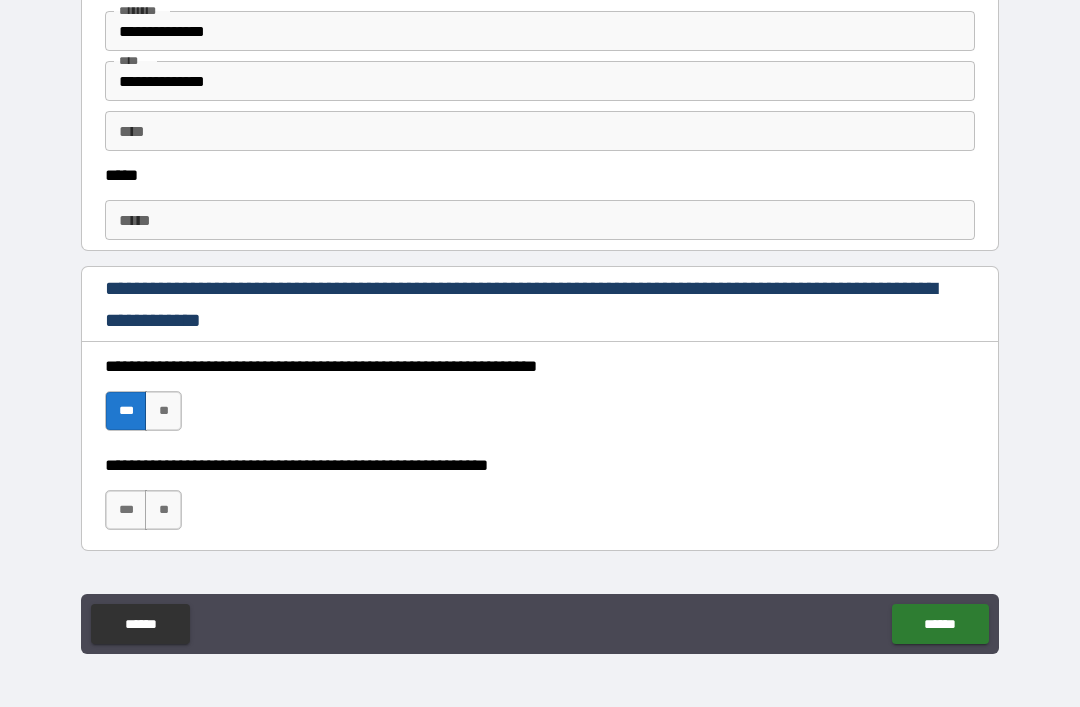 click on "**" at bounding box center [163, 510] 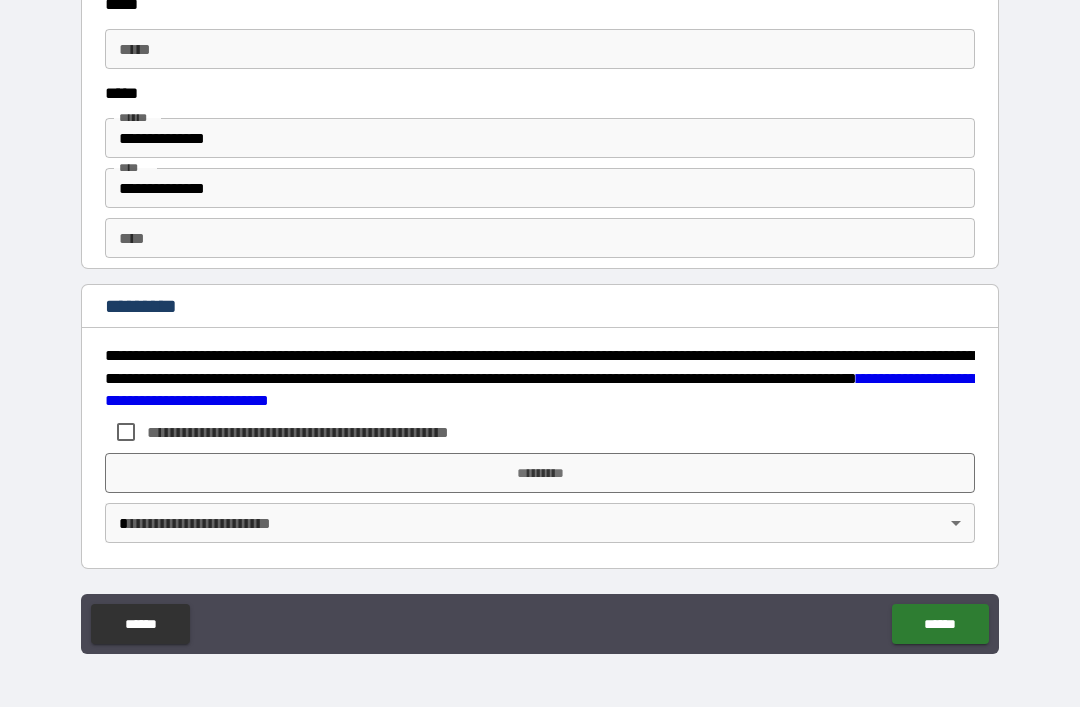 scroll, scrollTop: 2417, scrollLeft: 0, axis: vertical 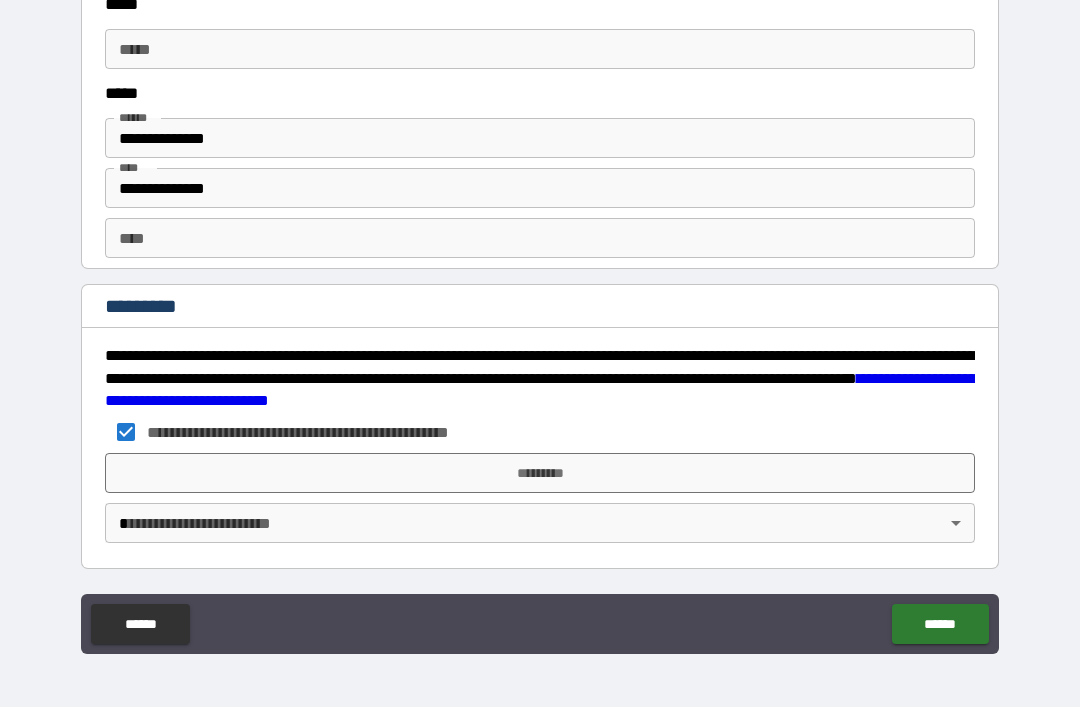 click on "**********" at bounding box center (540, 321) 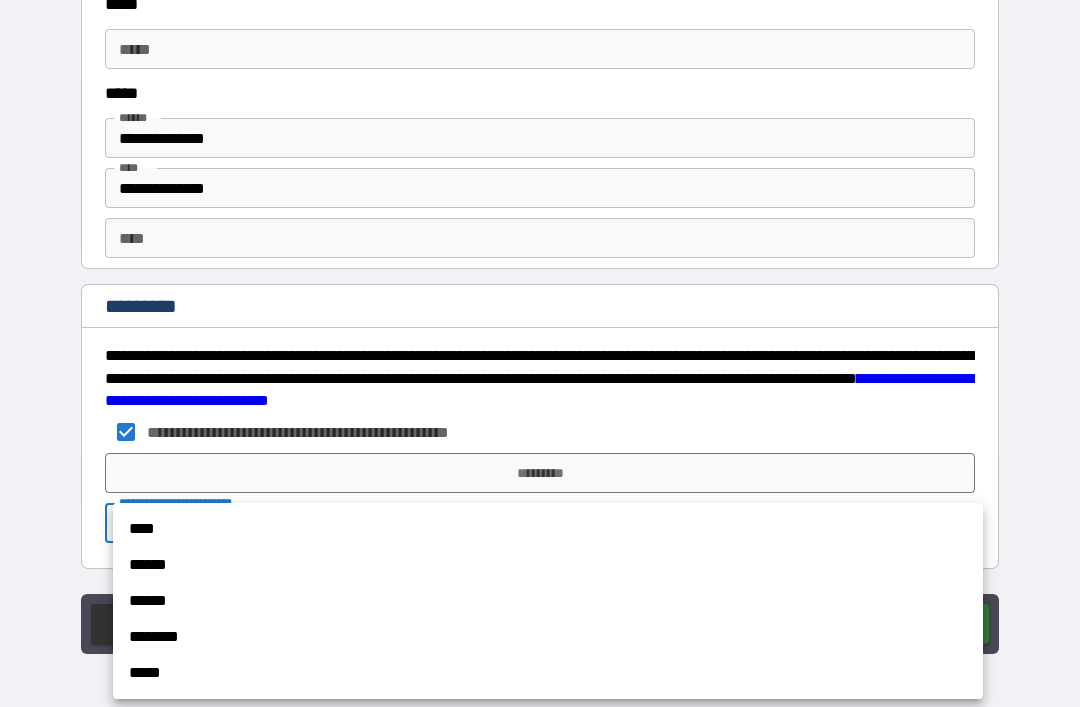click on "****" at bounding box center [548, 529] 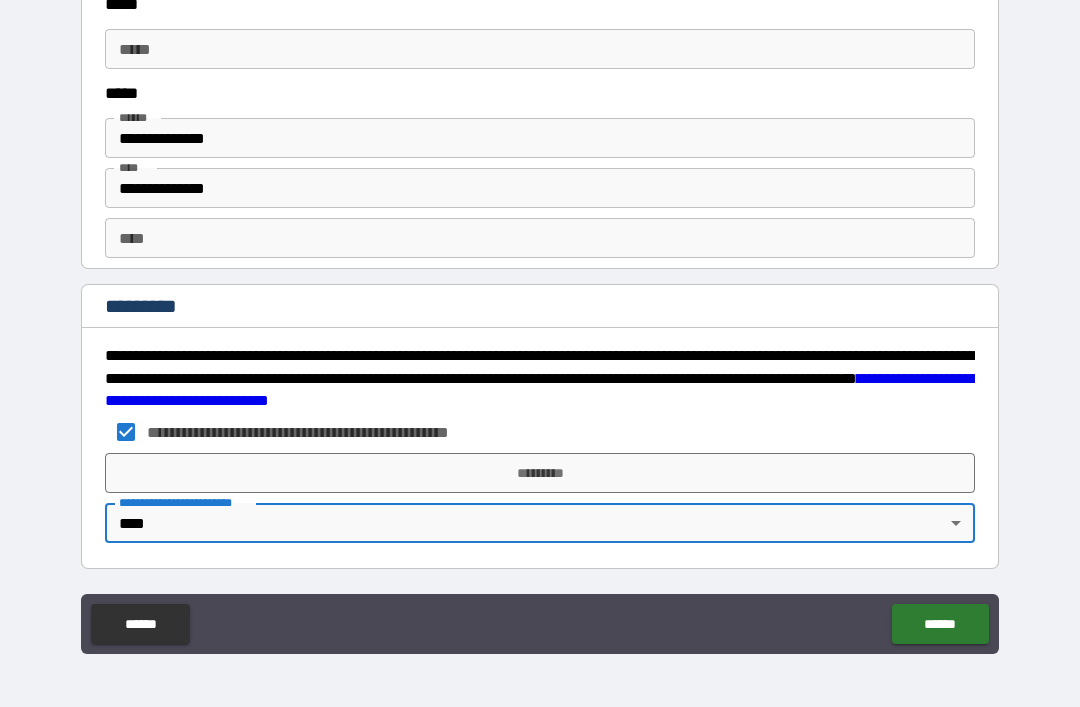 scroll, scrollTop: 2417, scrollLeft: 0, axis: vertical 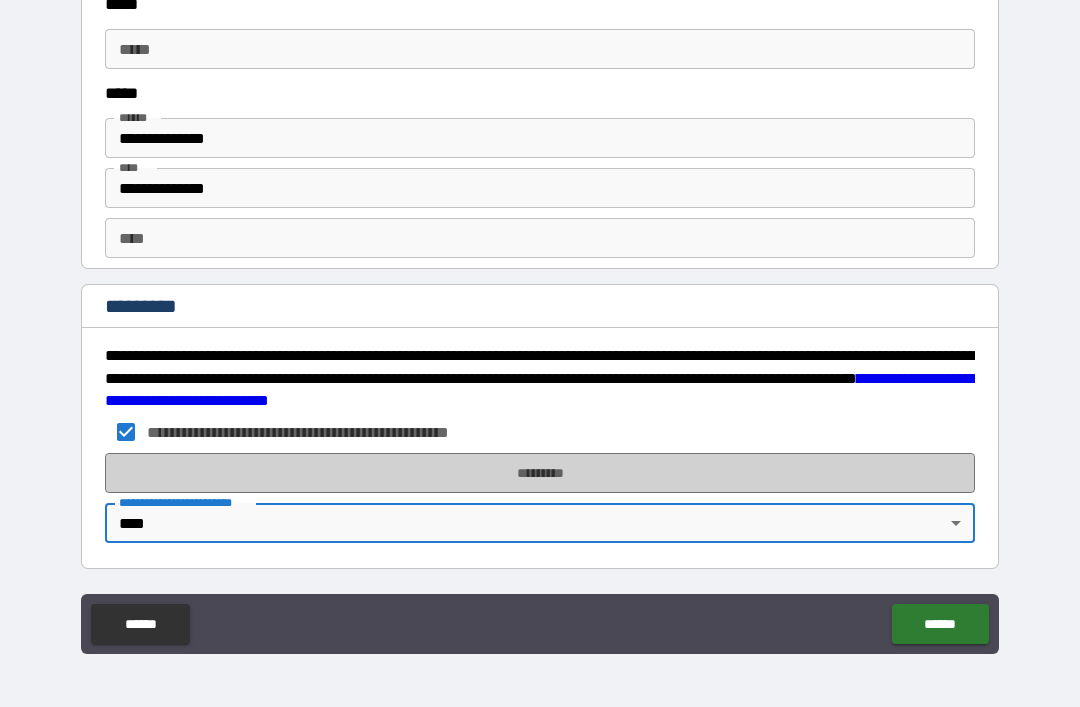 click on "*********" at bounding box center (540, 473) 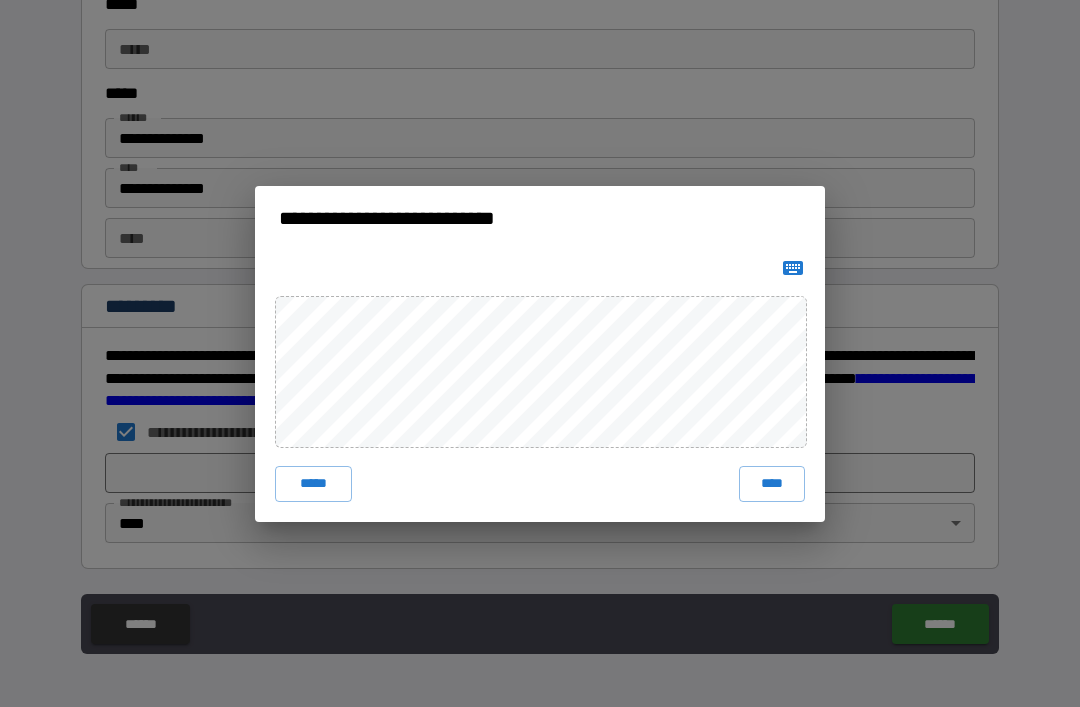 click on "****" at bounding box center [772, 484] 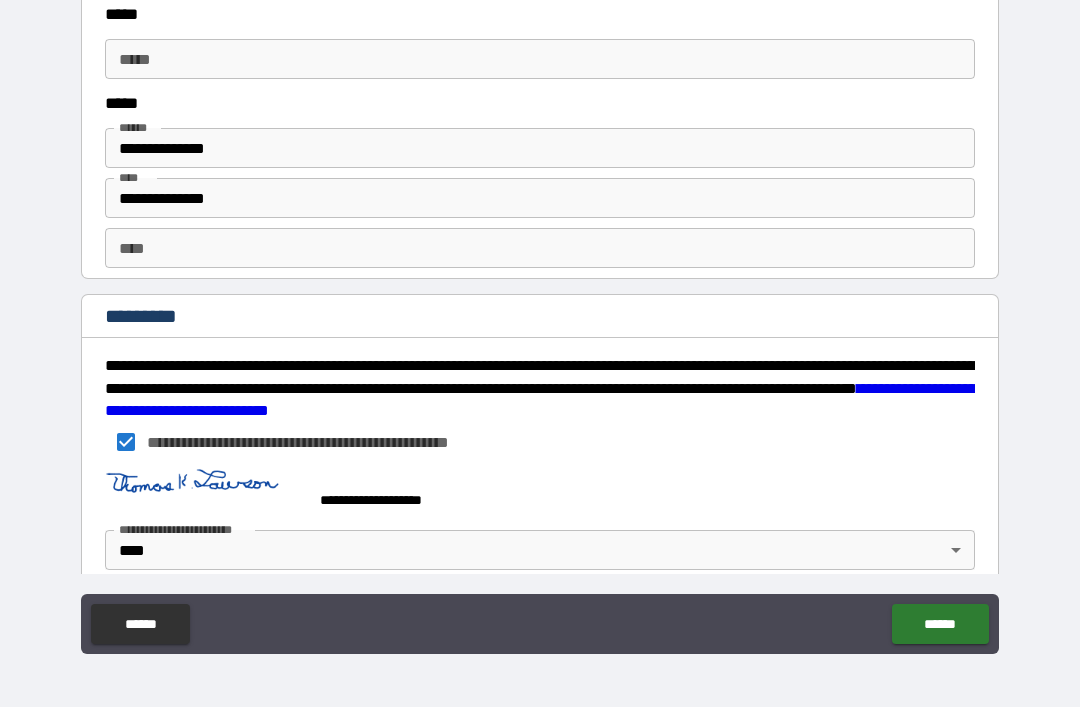 click on "******" at bounding box center [940, 624] 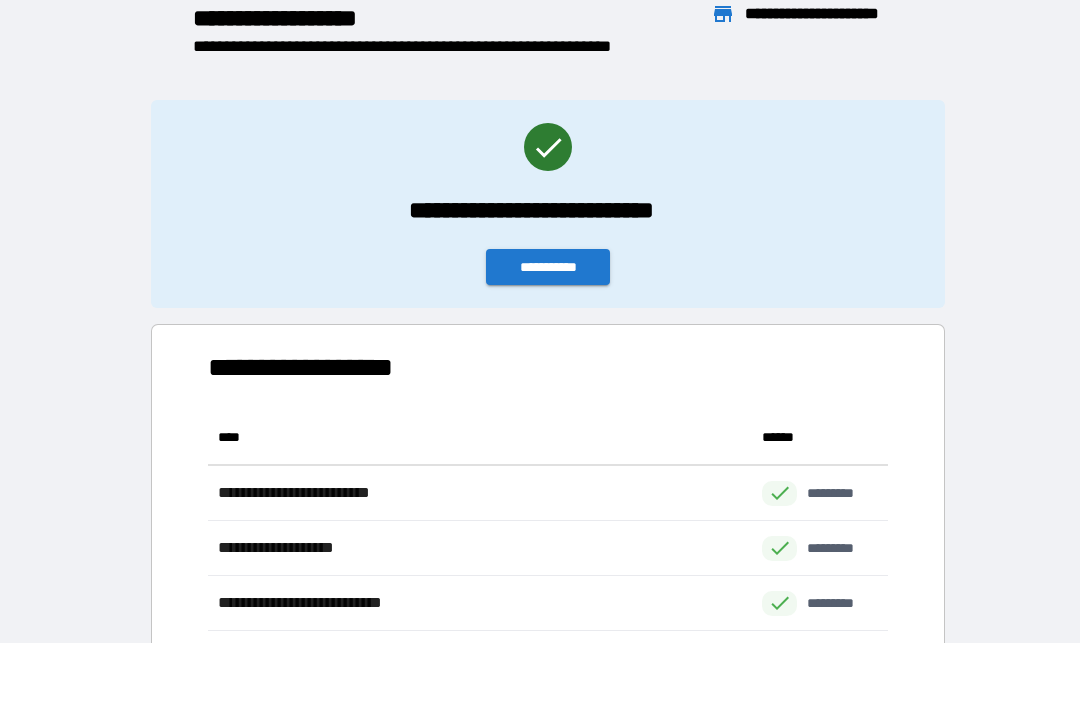 scroll, scrollTop: 1, scrollLeft: 1, axis: both 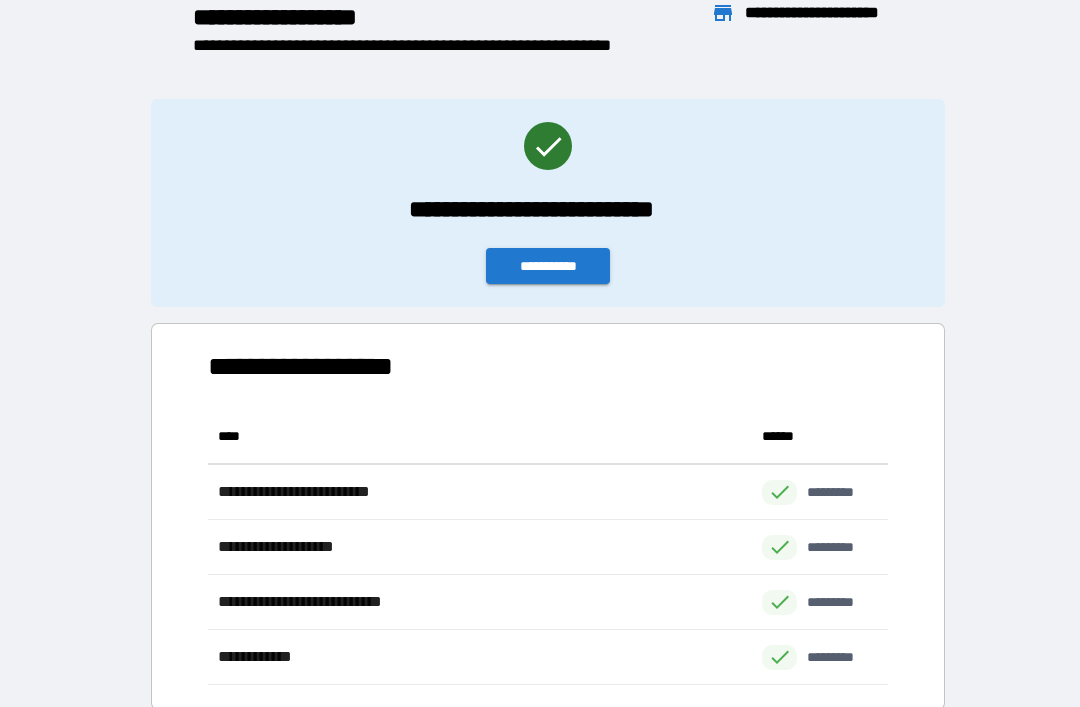 click on "**********" at bounding box center [548, 266] 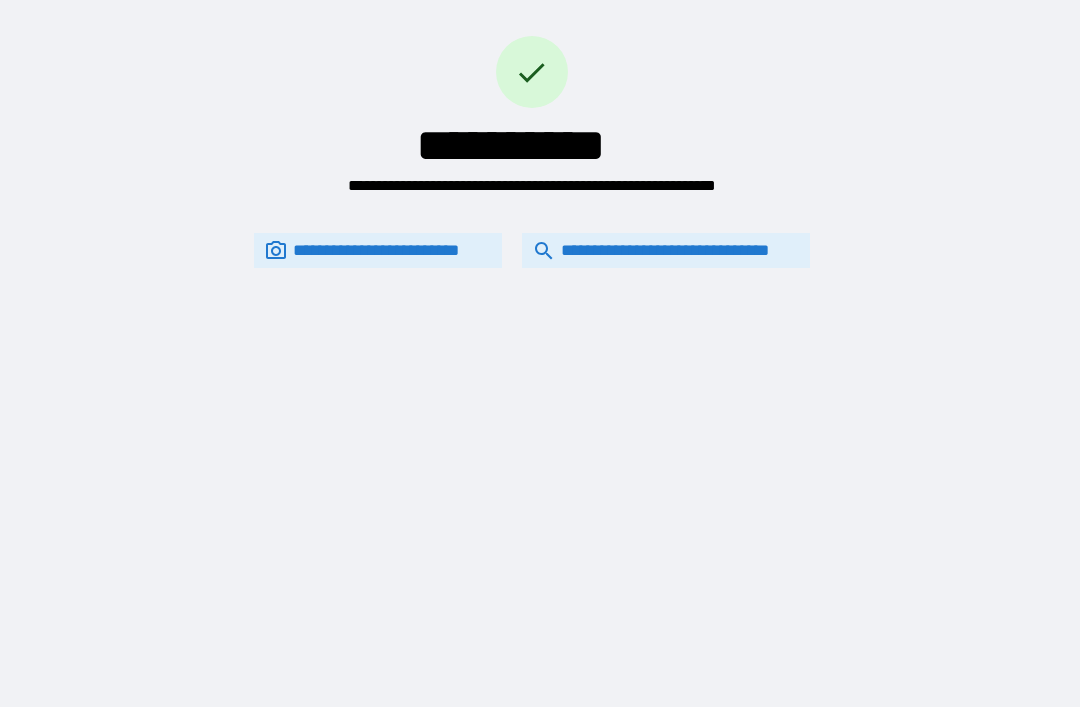 scroll, scrollTop: 0, scrollLeft: 0, axis: both 